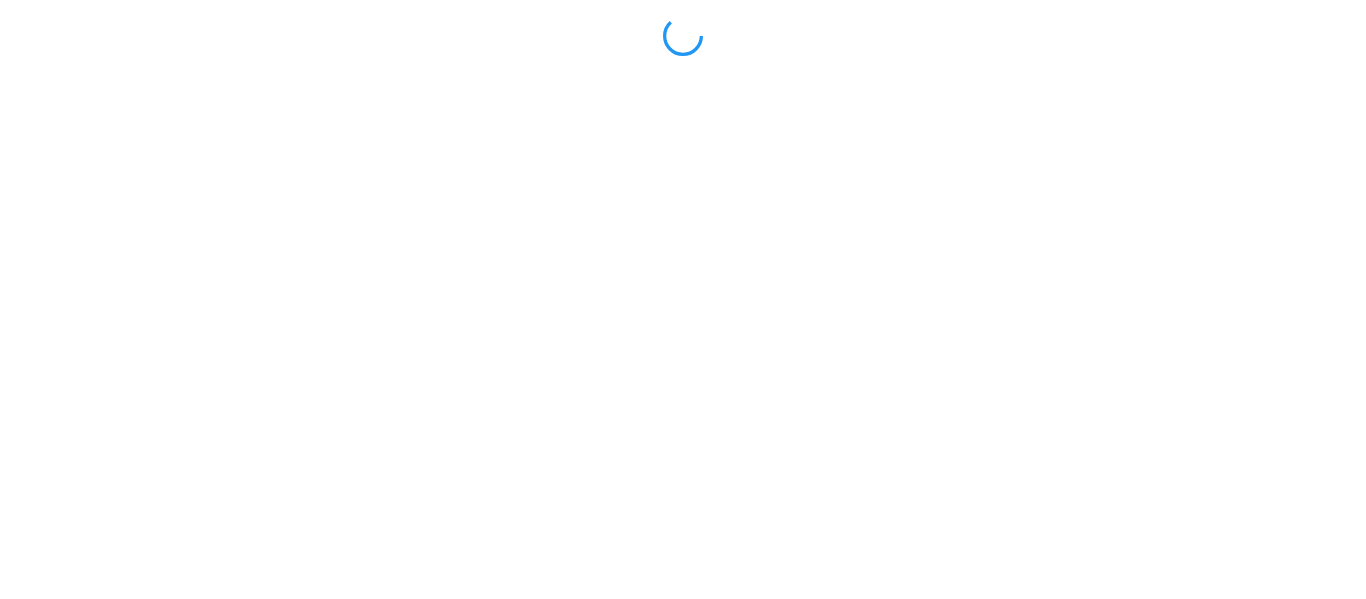 scroll, scrollTop: 0, scrollLeft: 0, axis: both 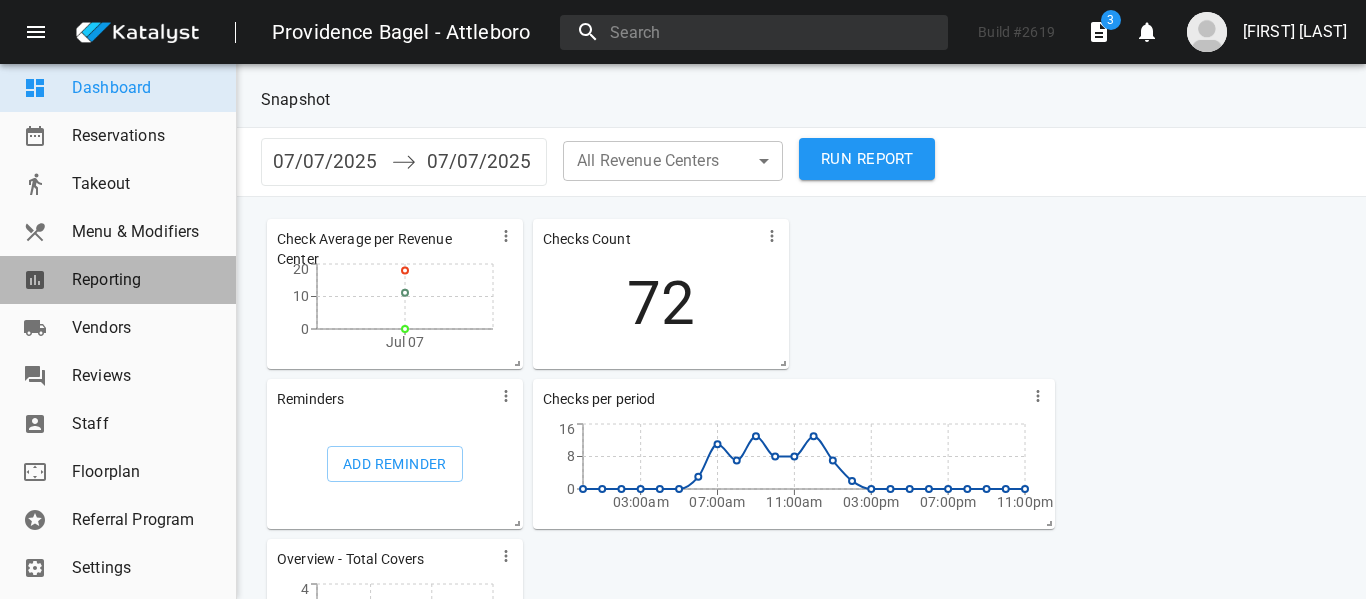 click on "Reporting" at bounding box center [146, 280] 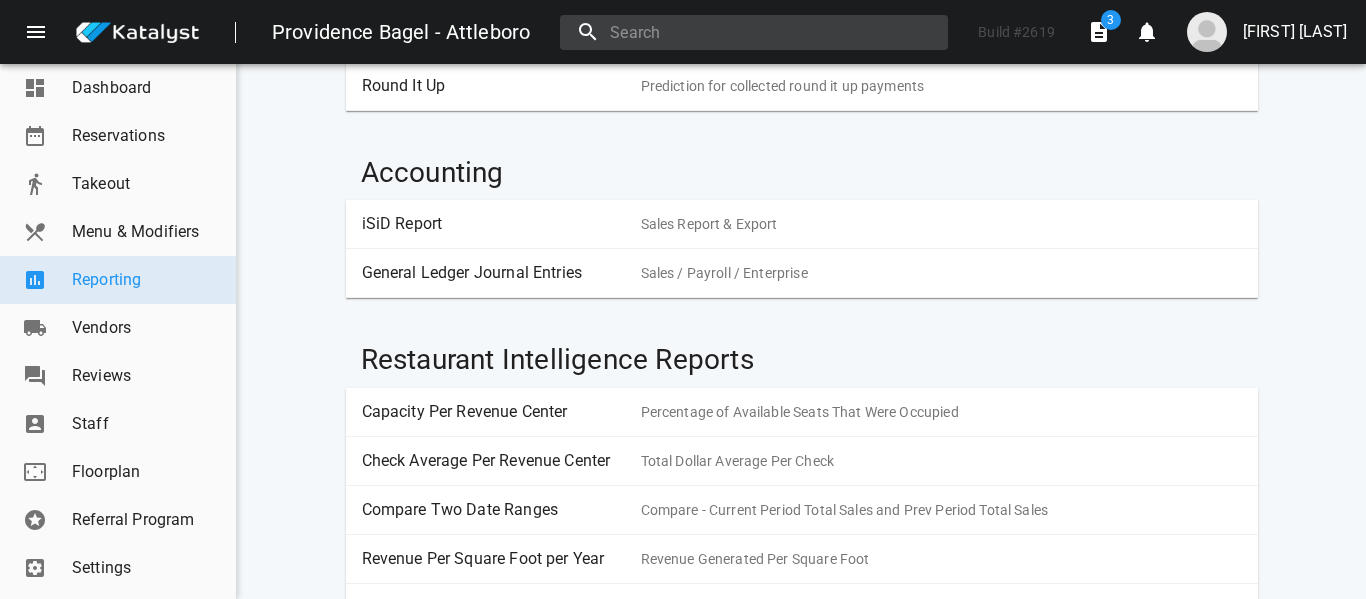 scroll, scrollTop: 1054, scrollLeft: 0, axis: vertical 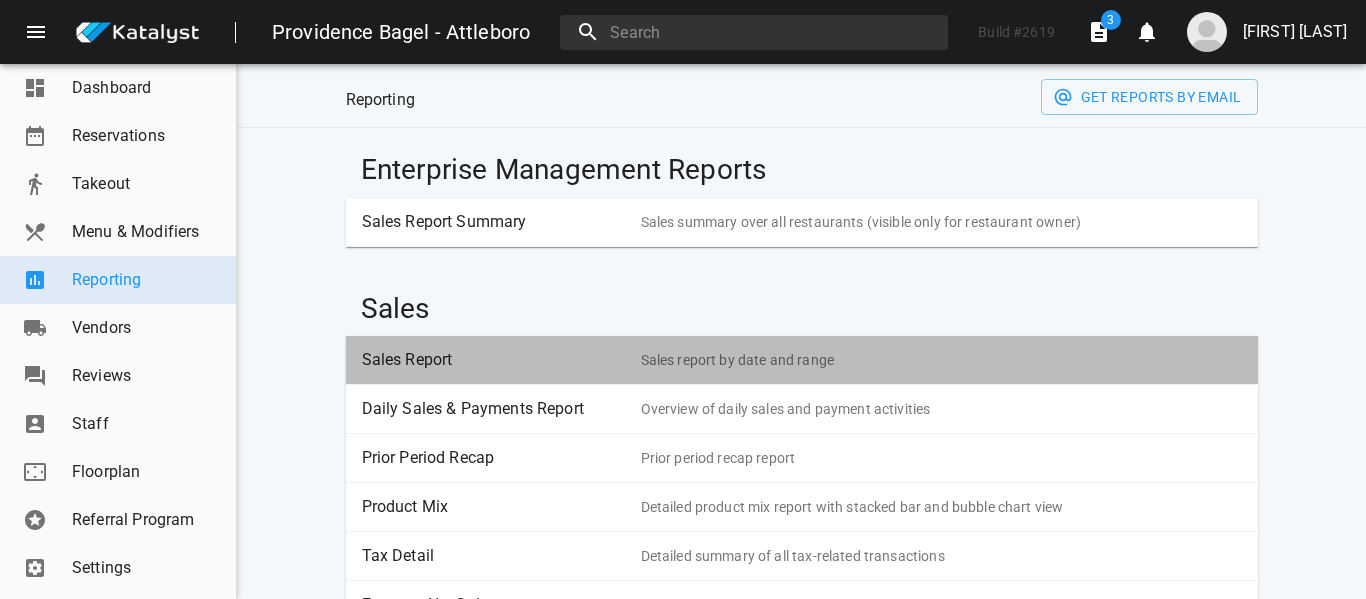 click on "Sales Report" at bounding box center [494, 360] 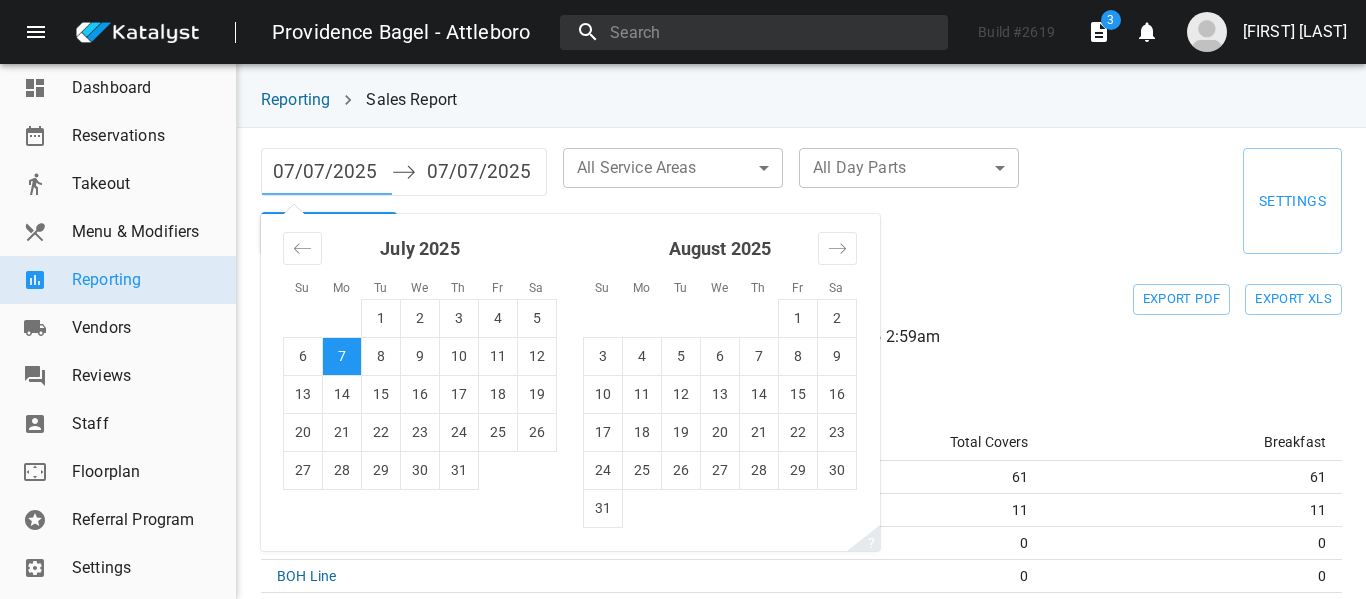 click on "07/07/2025" at bounding box center (327, 172) 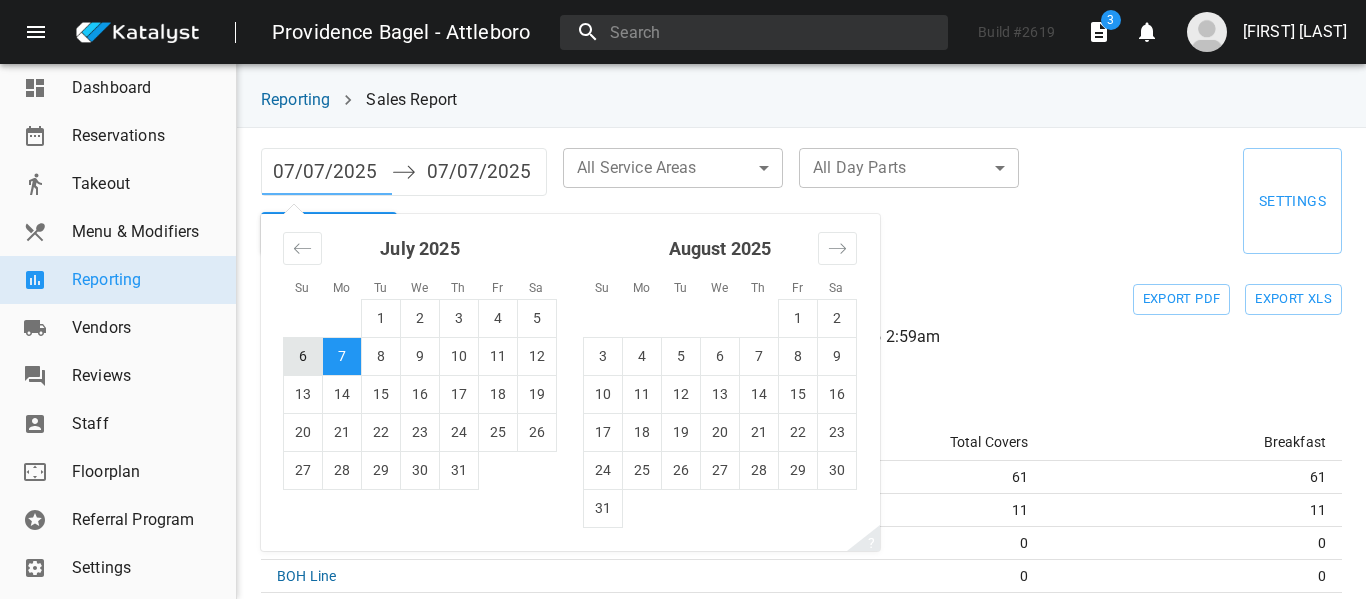 click on "6" at bounding box center (303, 356) 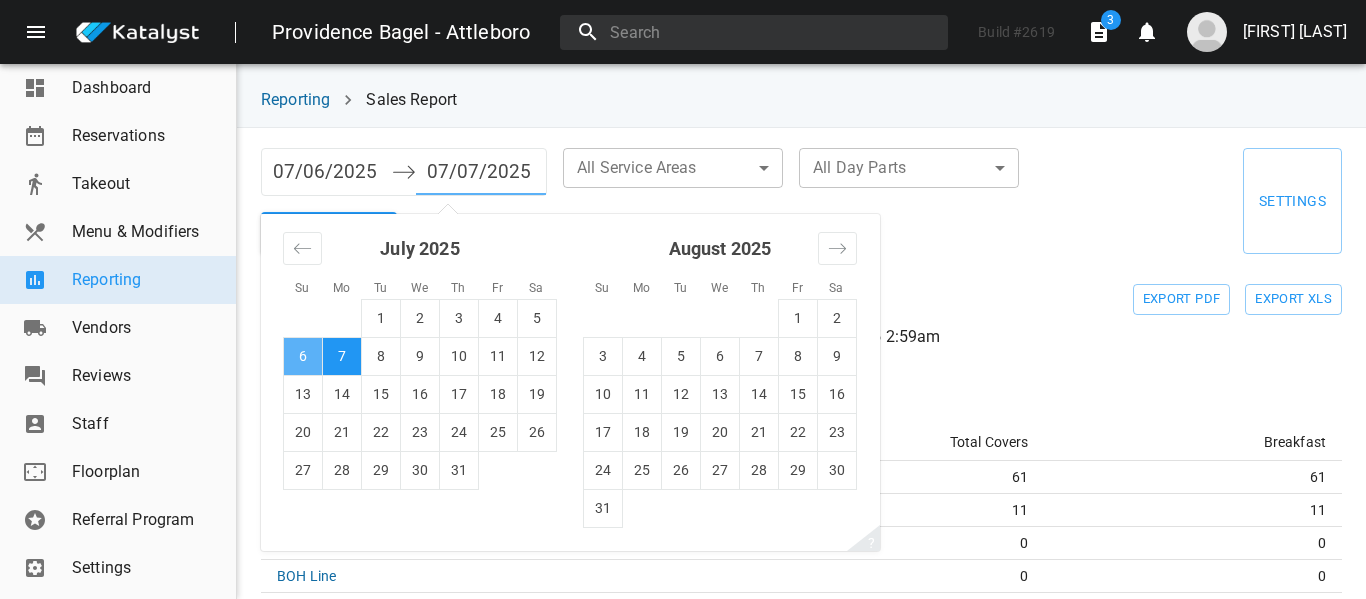click on "6" at bounding box center [303, 356] 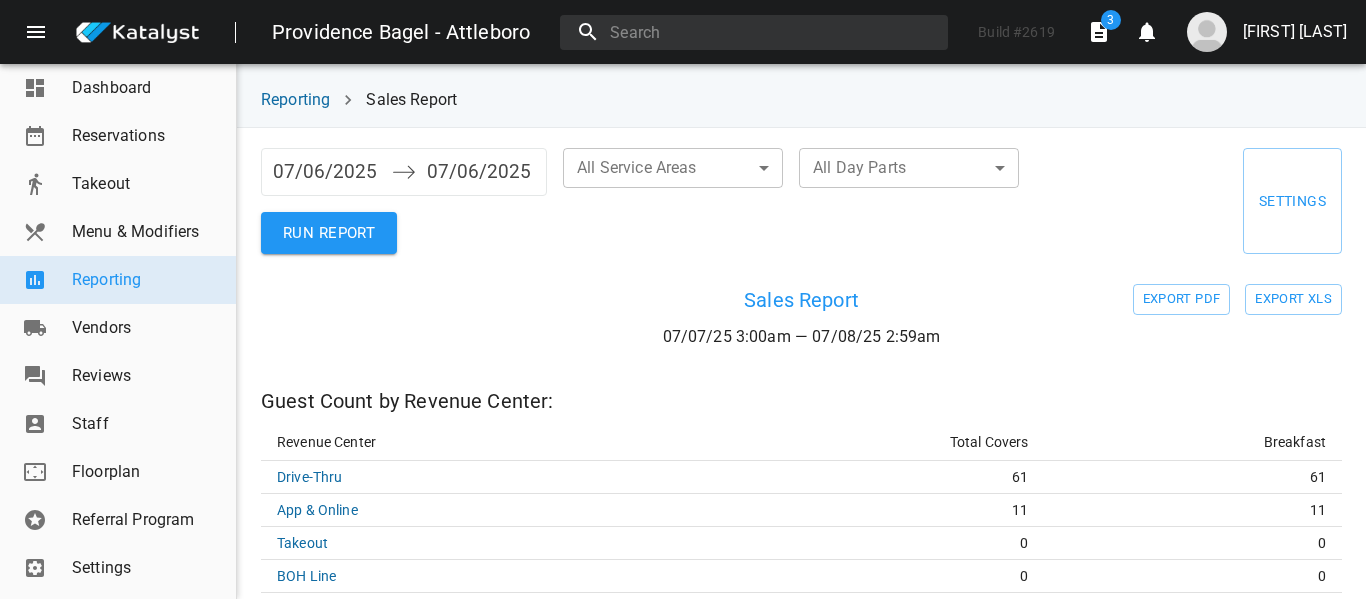 click at bounding box center [396, 334] 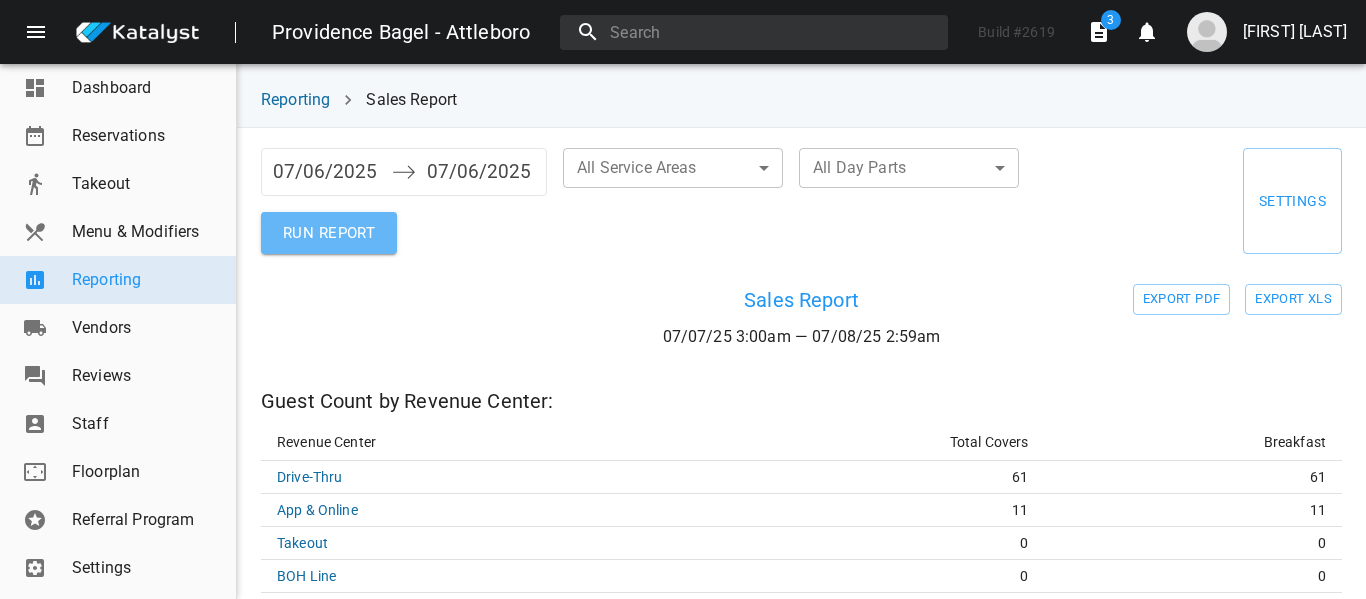 click on "RUN REPORT" at bounding box center [329, 233] 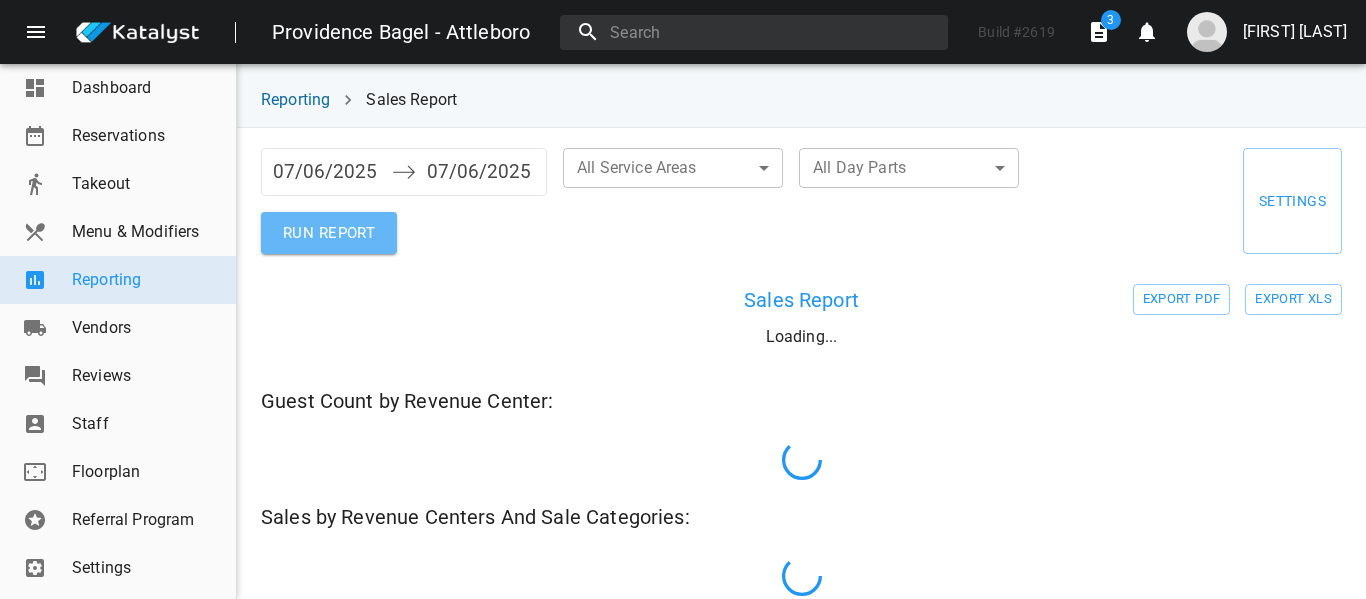 click on "RUN REPORT" at bounding box center (329, 233) 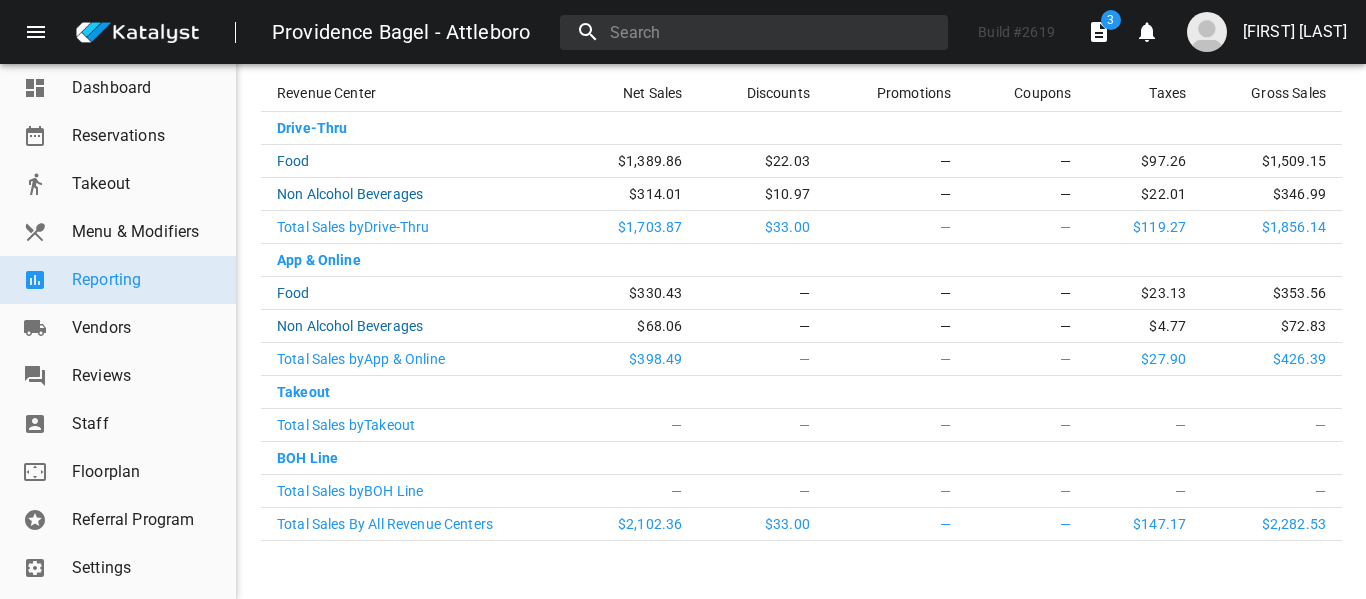 scroll, scrollTop: 641, scrollLeft: 0, axis: vertical 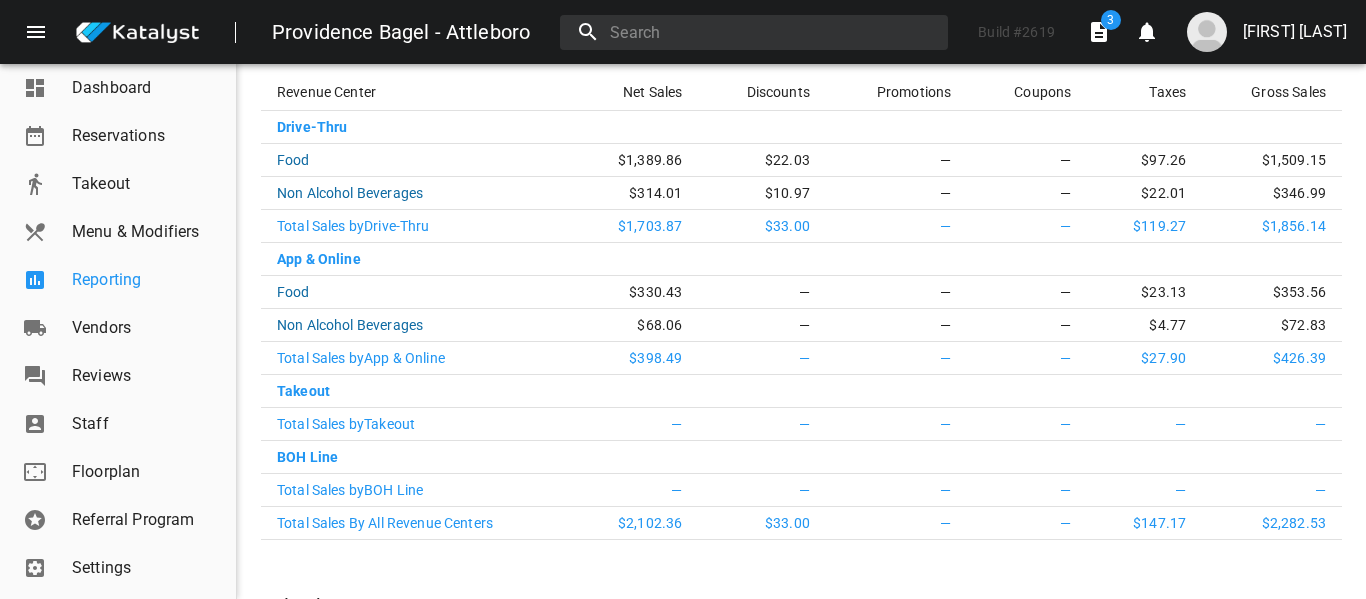 click on "Reporting" at bounding box center [118, 280] 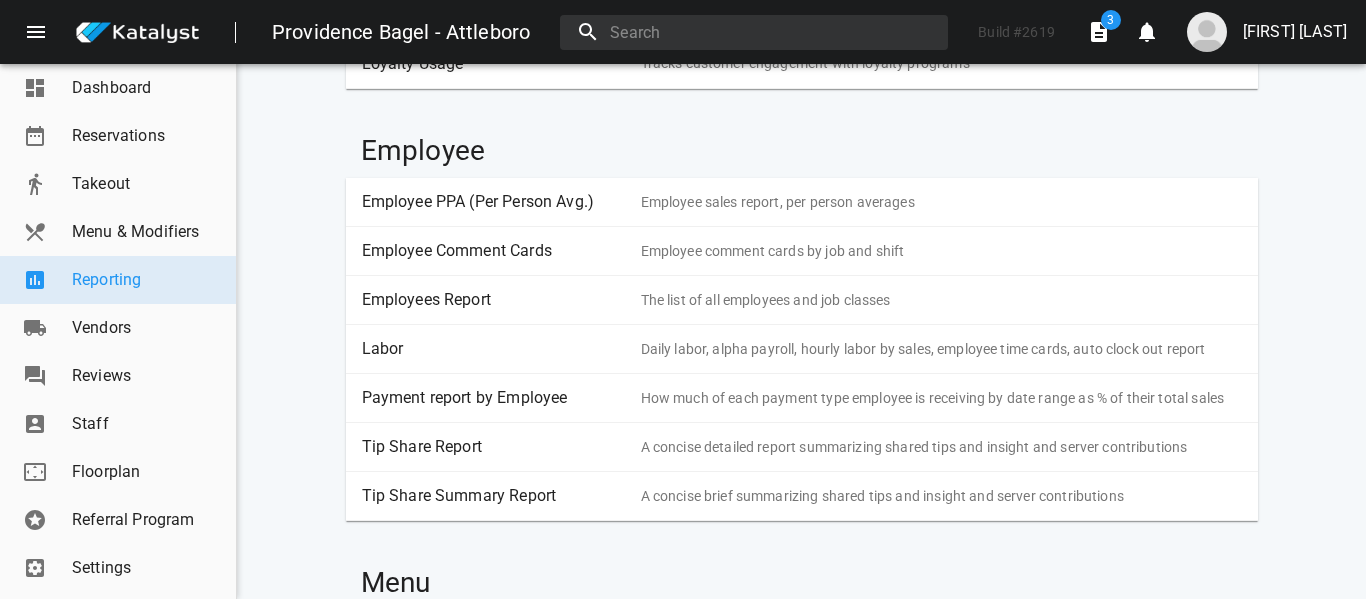 scroll, scrollTop: 2217, scrollLeft: 0, axis: vertical 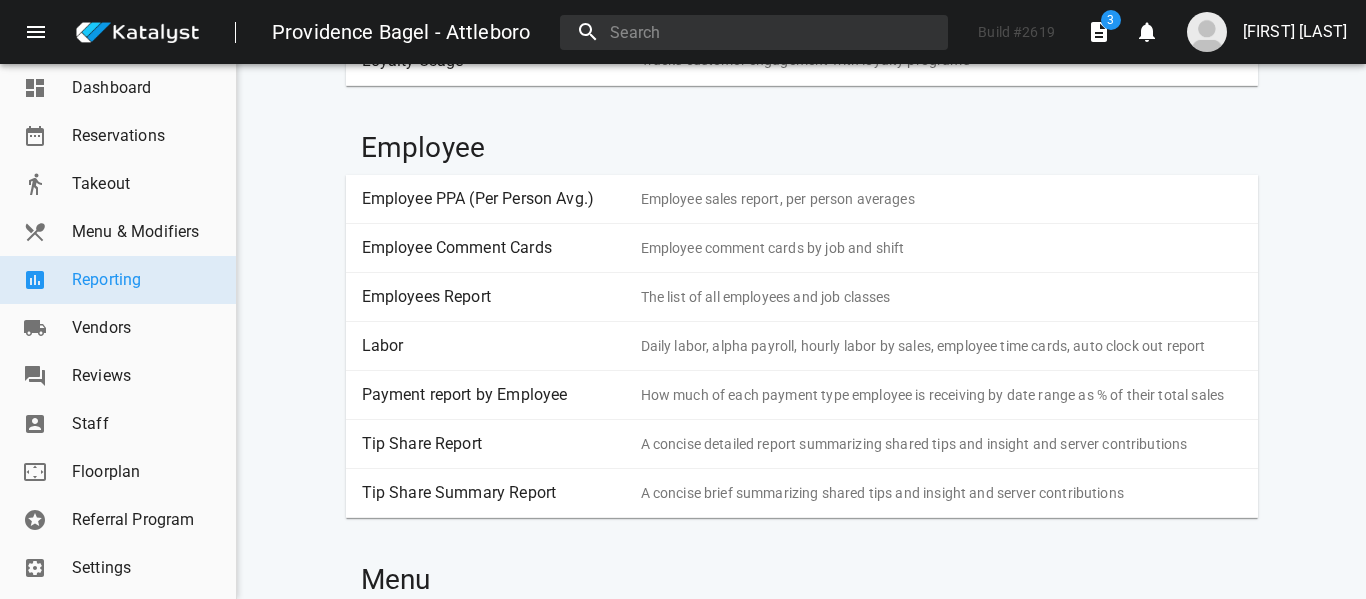 click on "Labor Daily labor, alpha payroll, hourly labor by sales, employee time cards, auto clock out report" at bounding box center (802, 346) 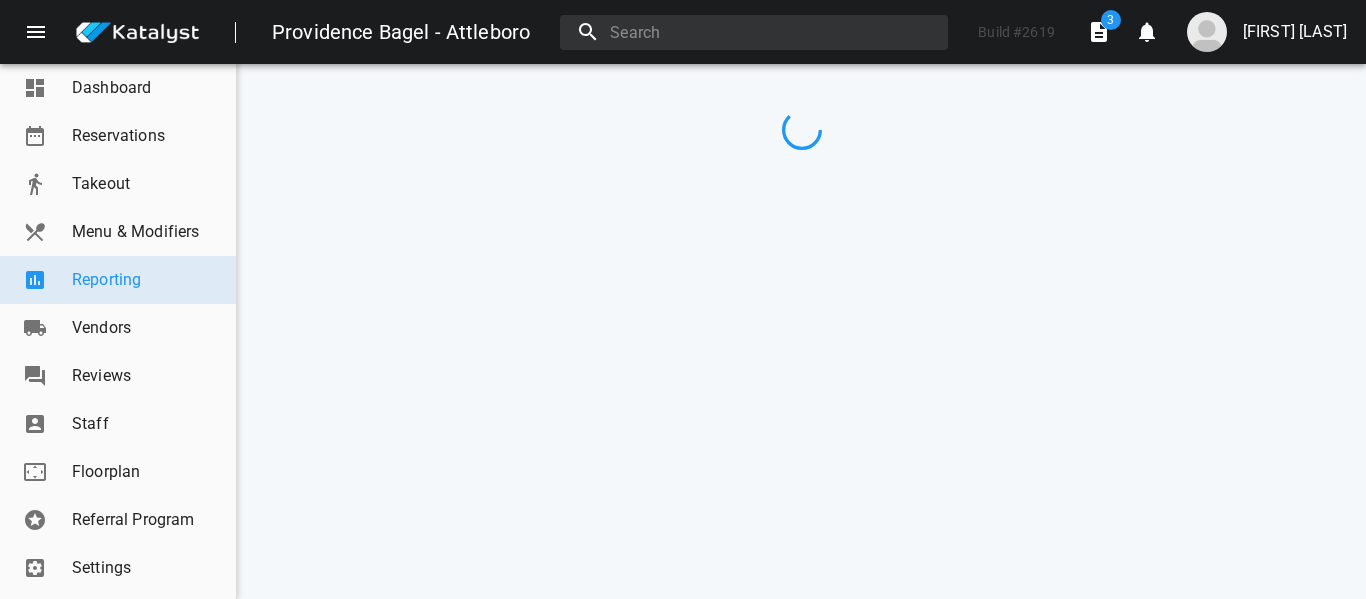 scroll, scrollTop: 0, scrollLeft: 0, axis: both 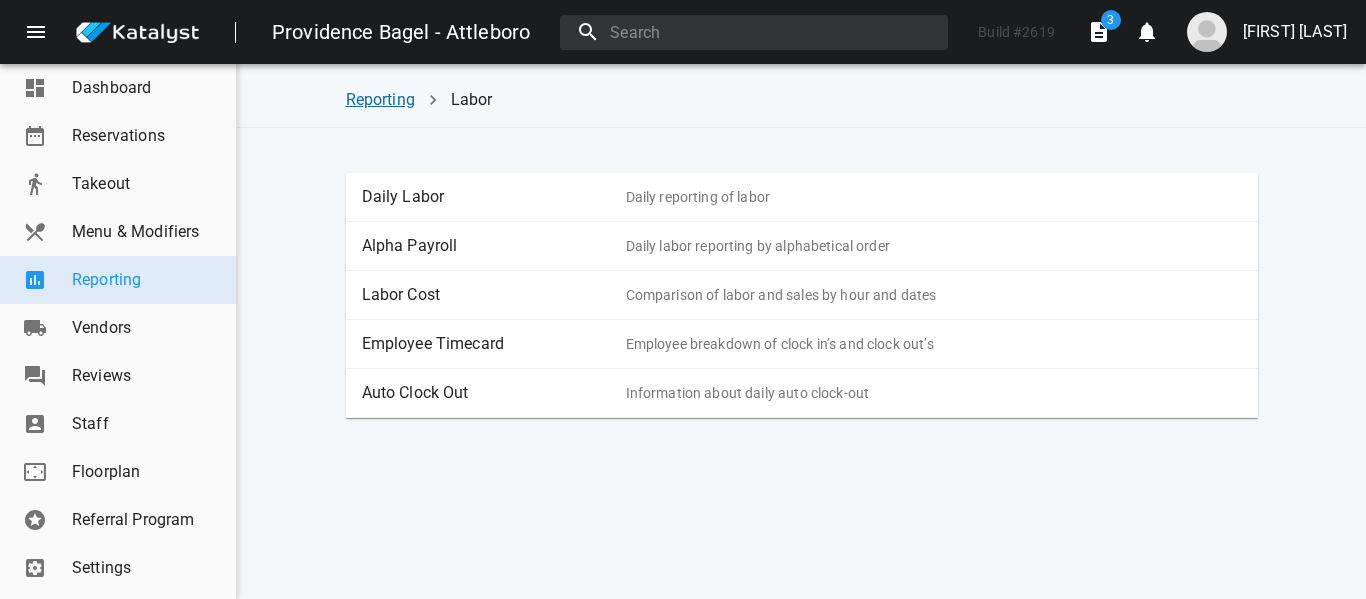 click on "Reporting" at bounding box center [380, 99] 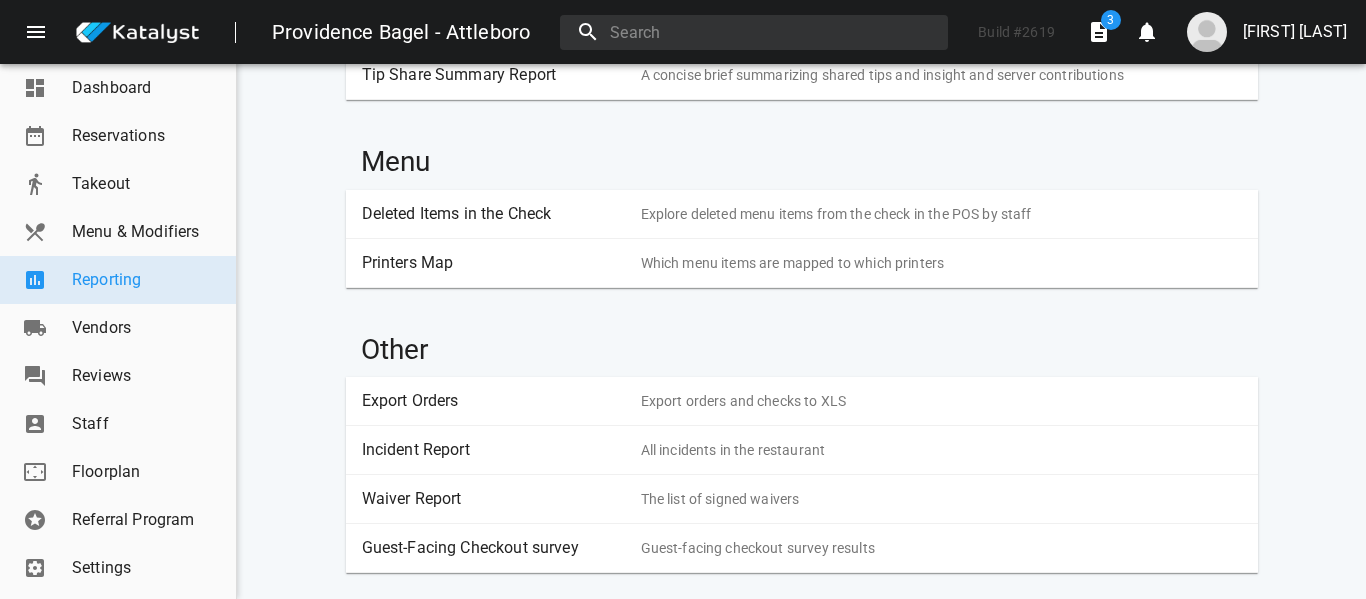 scroll, scrollTop: 2636, scrollLeft: 0, axis: vertical 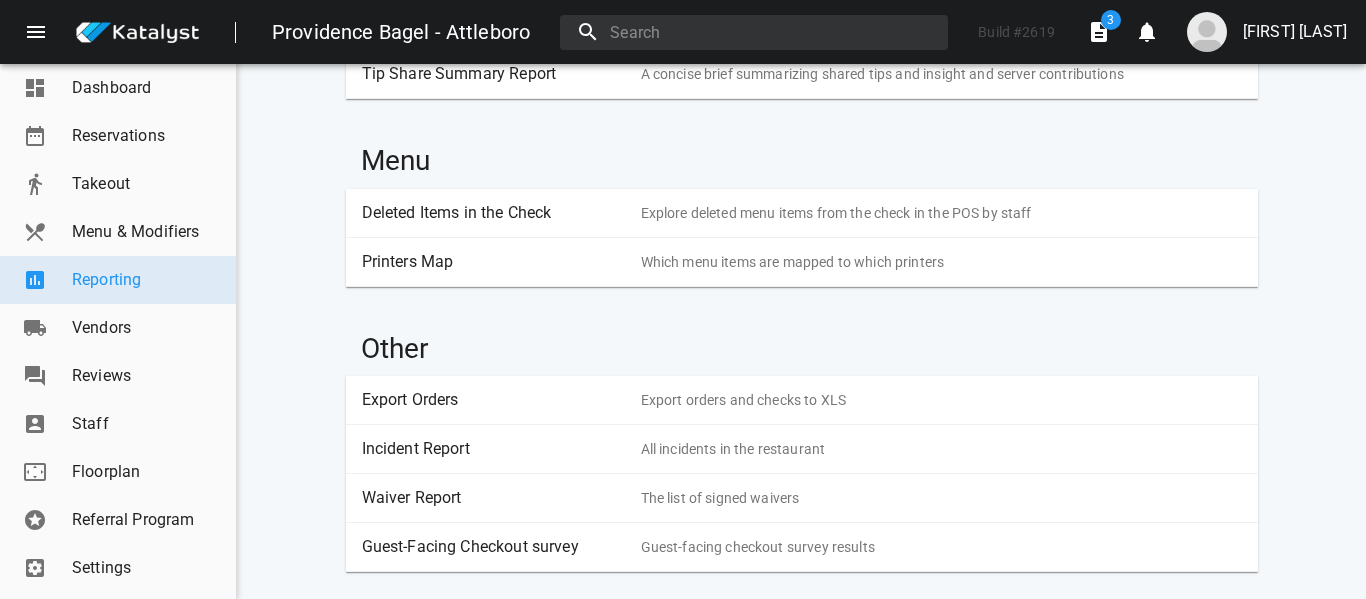 click on "Incident Report" at bounding box center [494, 449] 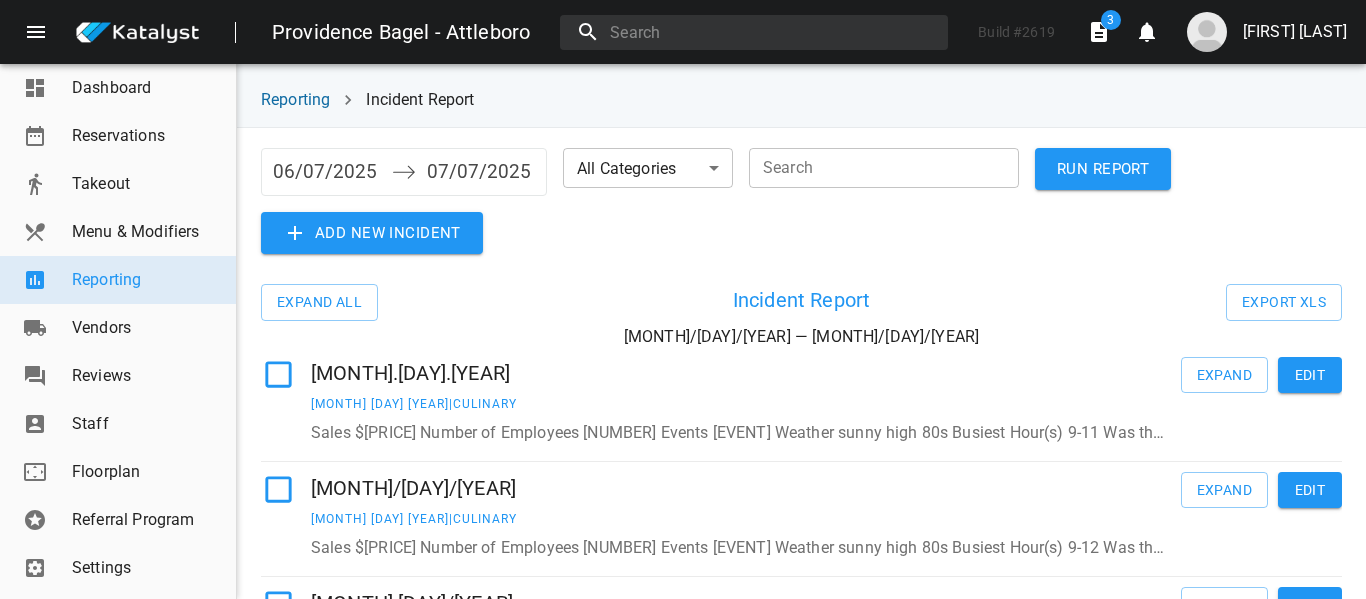 click on "Add new incident" at bounding box center (1103, 169) 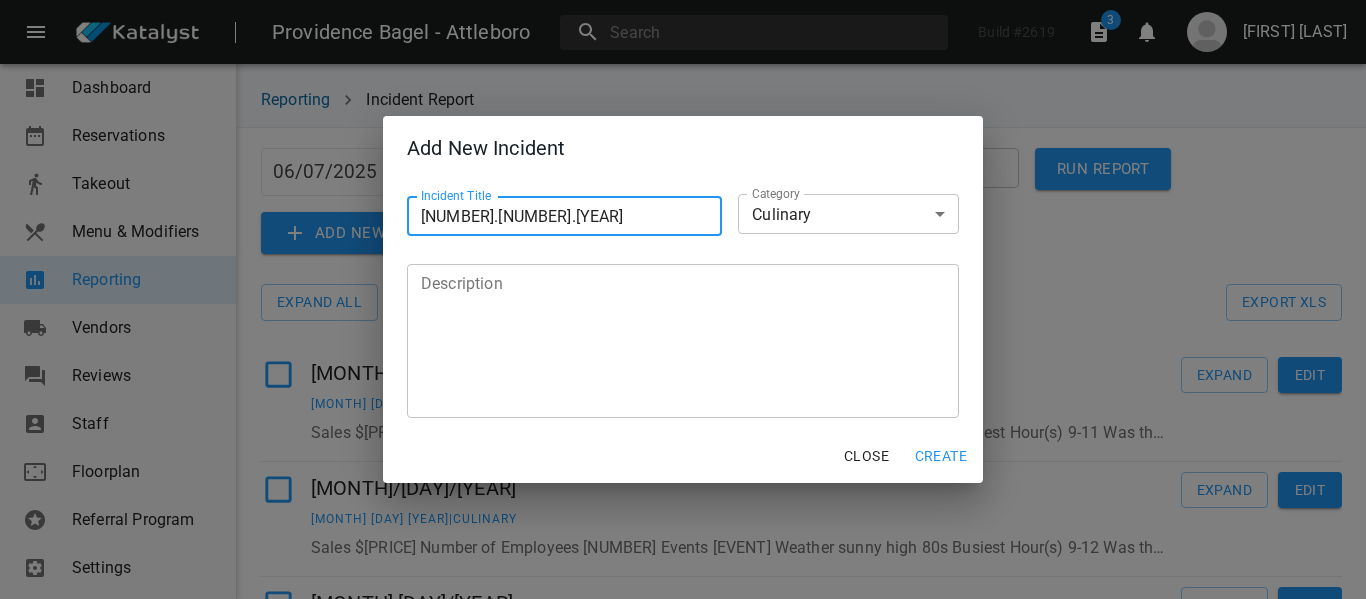 type on "[NUMBER].[NUMBER].[YEAR]" 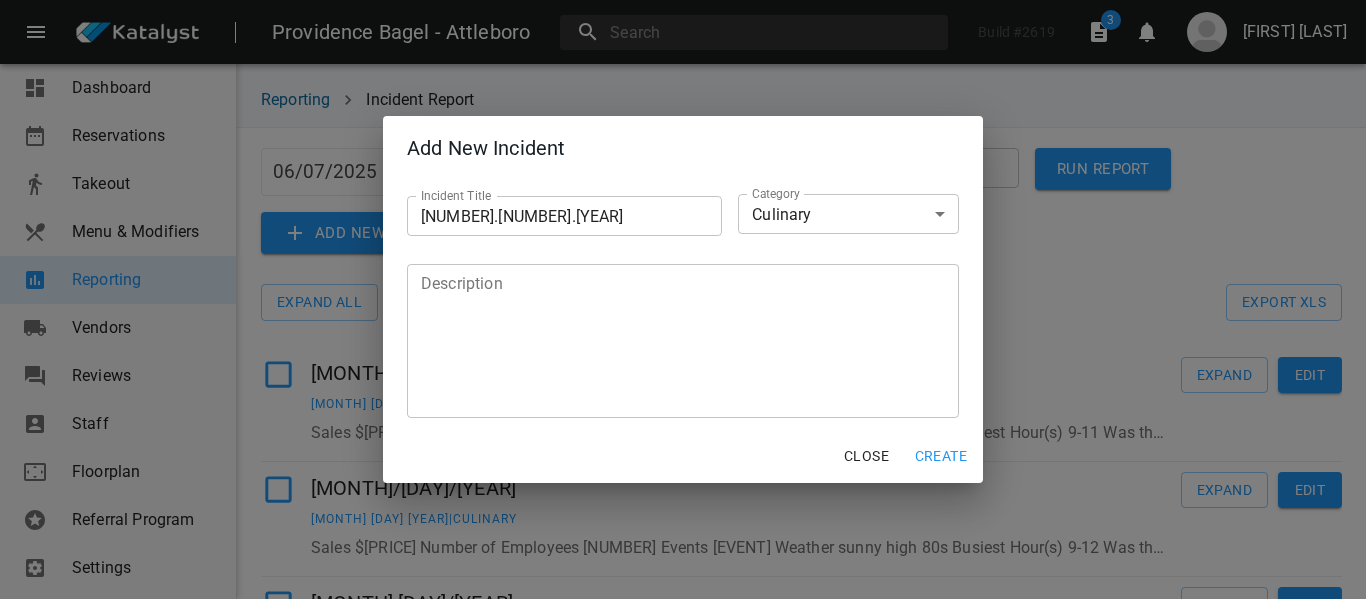 click on "x Description" at bounding box center (683, 341) 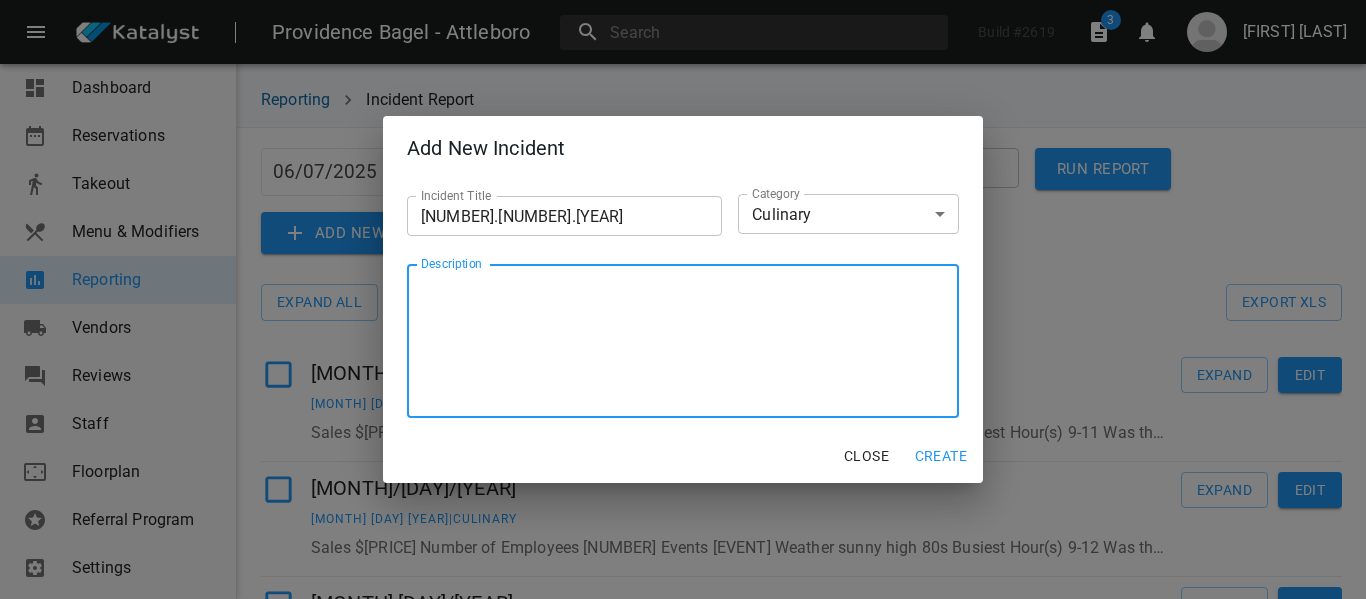 paste on "Sales	$[PRICE]
Number of Employees	[NUMBER]
Events	[EVENT]
Weather	sunny high 80s
Busiest Hour(s)	9-11
Was the Bagel order appropriate? If off, what can we adjust?	perfect
Was the schedule appropiate?	perfect" 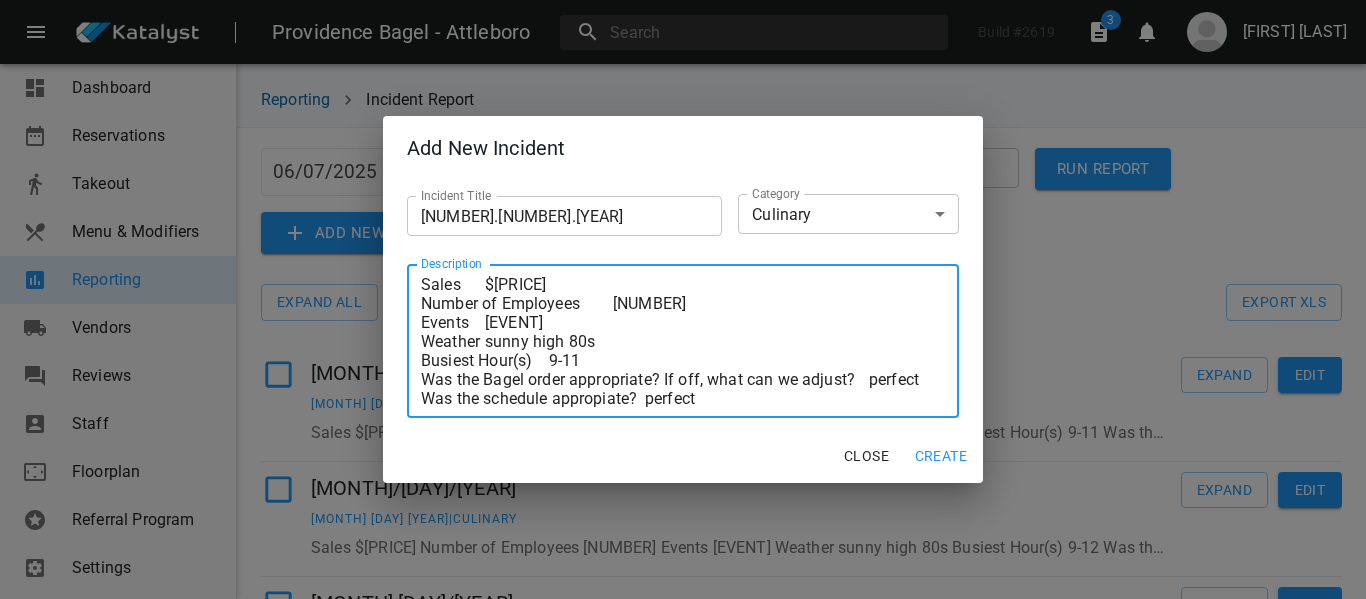 type on "Sales	$[PRICE]
Number of Employees	[NUMBER]
Events	[EVENT]
Weather	sunny high 80s
Busiest Hour(s)	9-11
Was the Bagel order appropriate? If off, what can we adjust?	perfect
Was the schedule appropiate?	perfect" 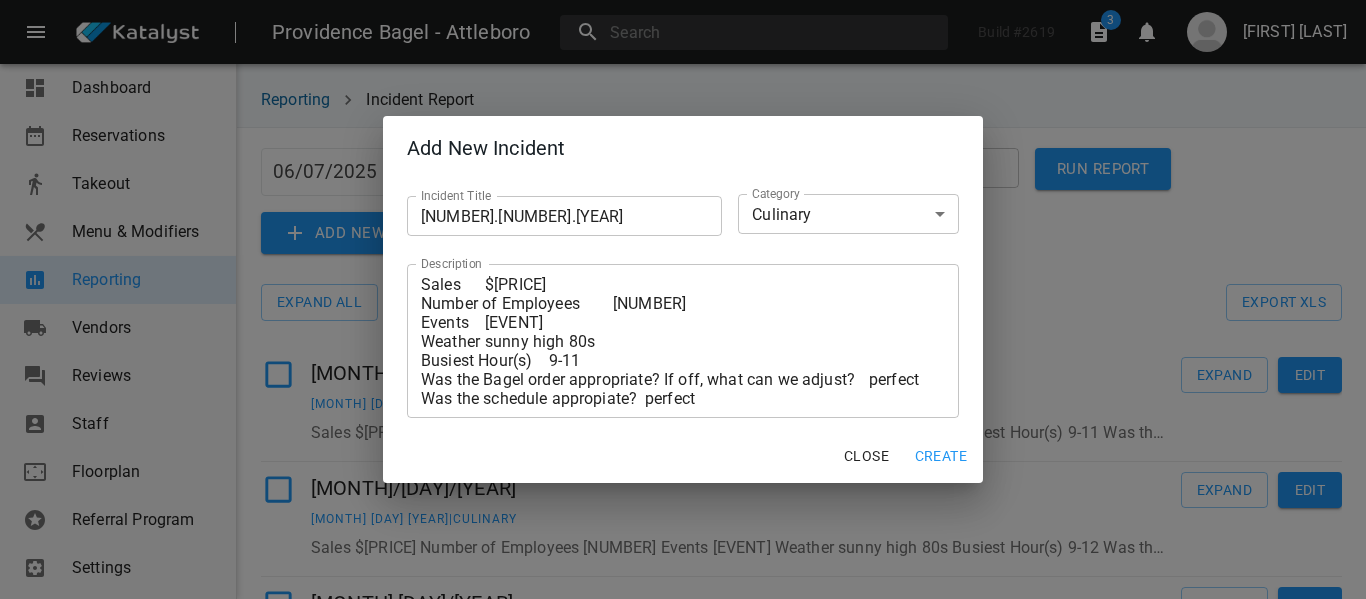 click on "Create" at bounding box center (941, 456) 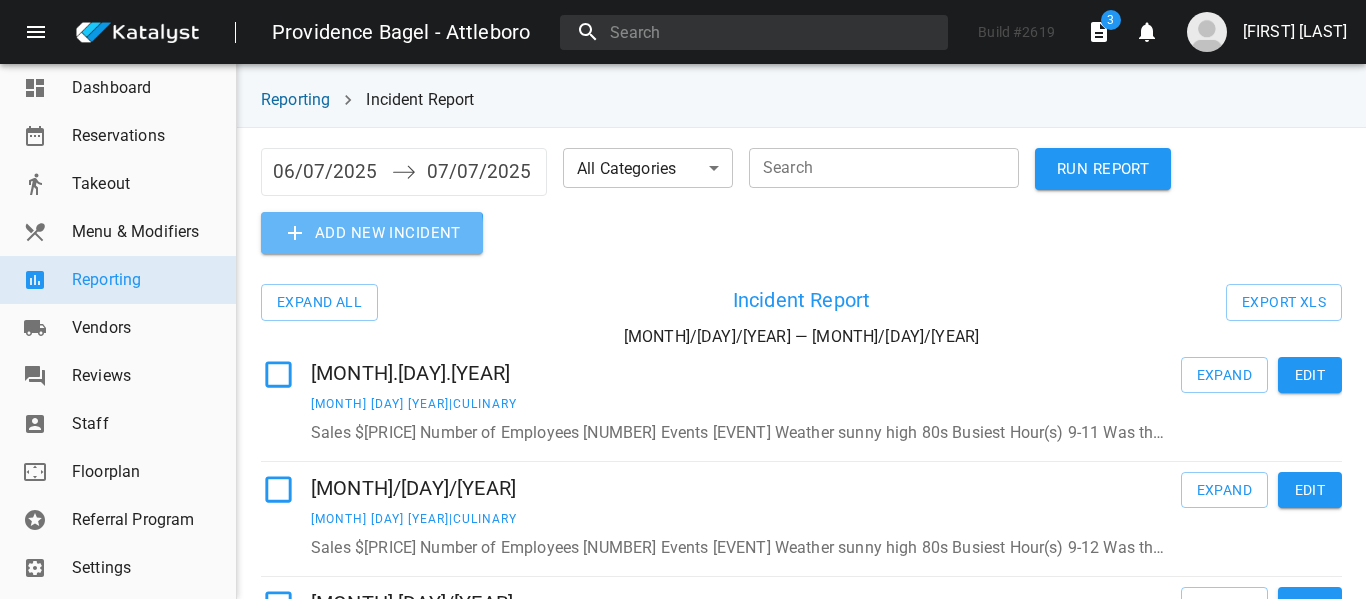 drag, startPoint x: 933, startPoint y: 444, endPoint x: 348, endPoint y: 238, distance: 620.21045 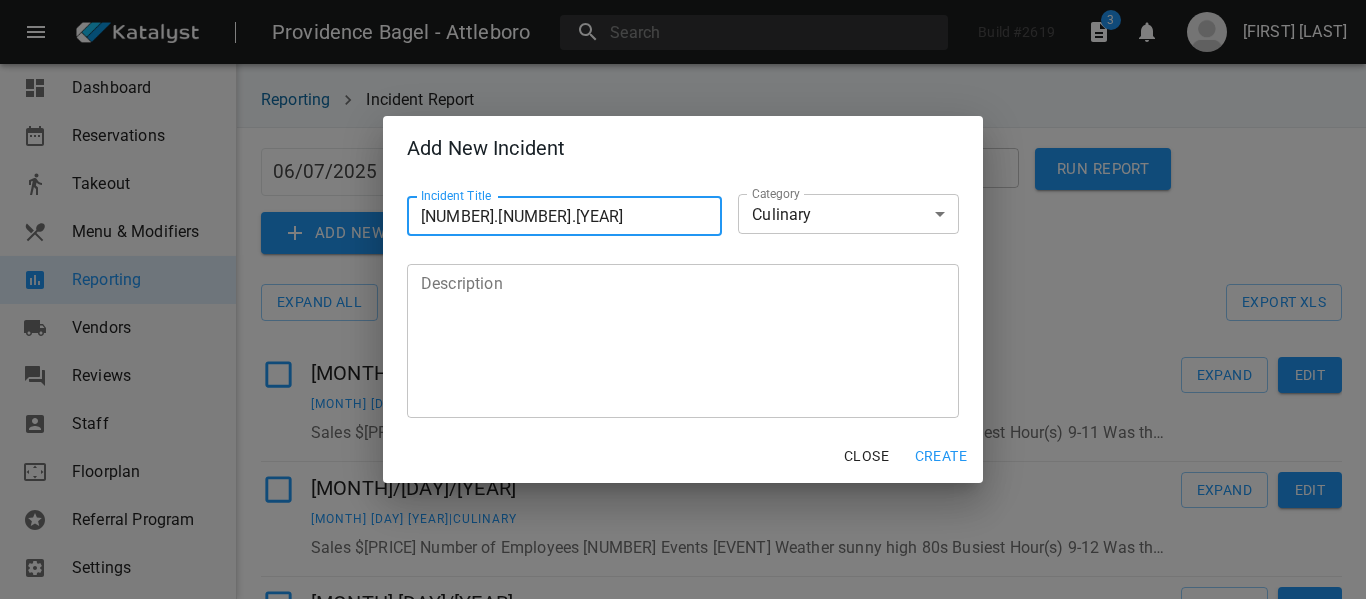 type on "[NUMBER].[NUMBER].[YEAR]" 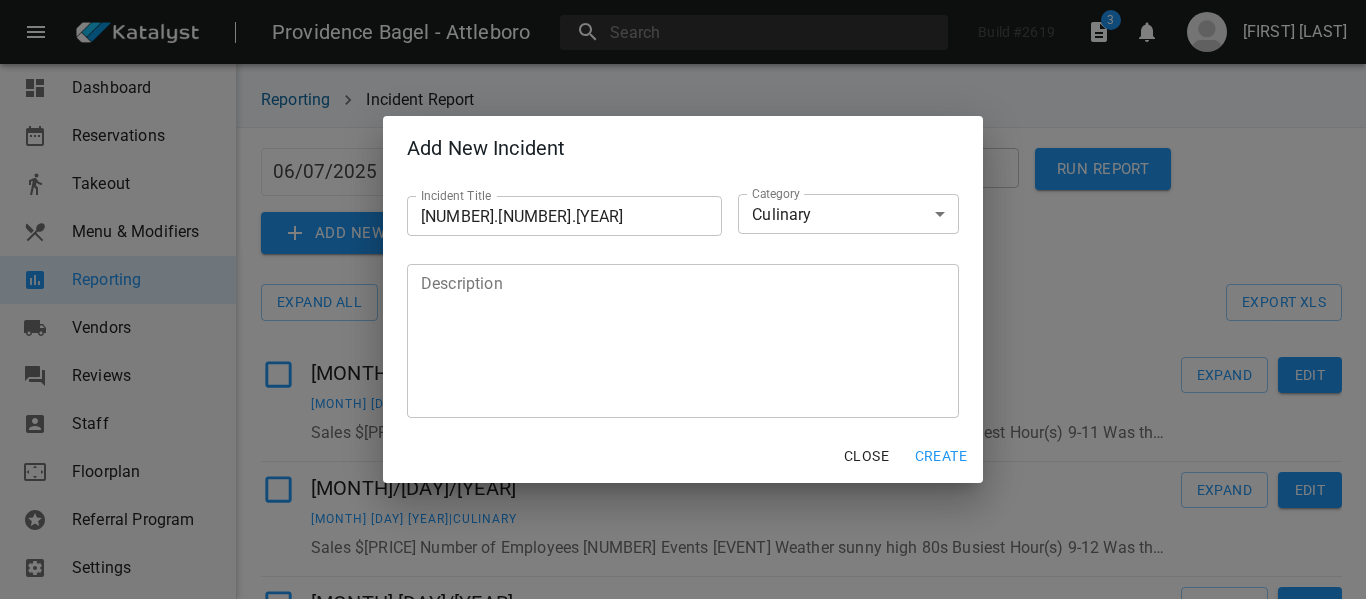 drag, startPoint x: 873, startPoint y: 450, endPoint x: 272, endPoint y: 331, distance: 612.6679 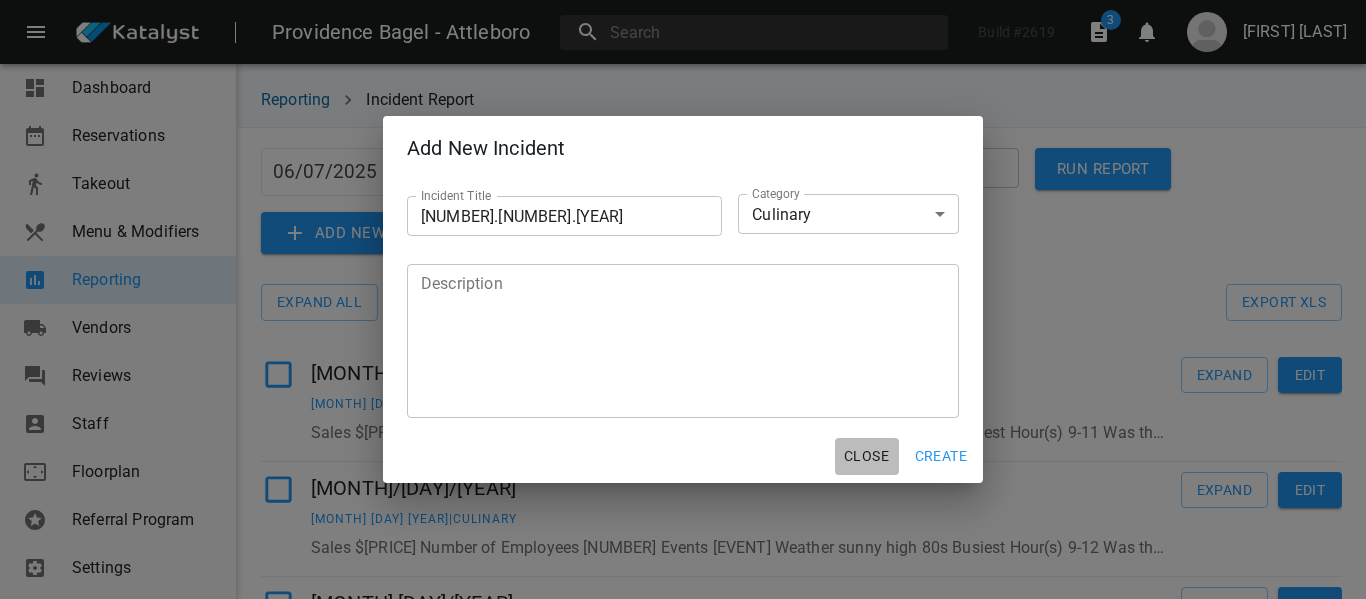 click on "Close" at bounding box center (867, 456) 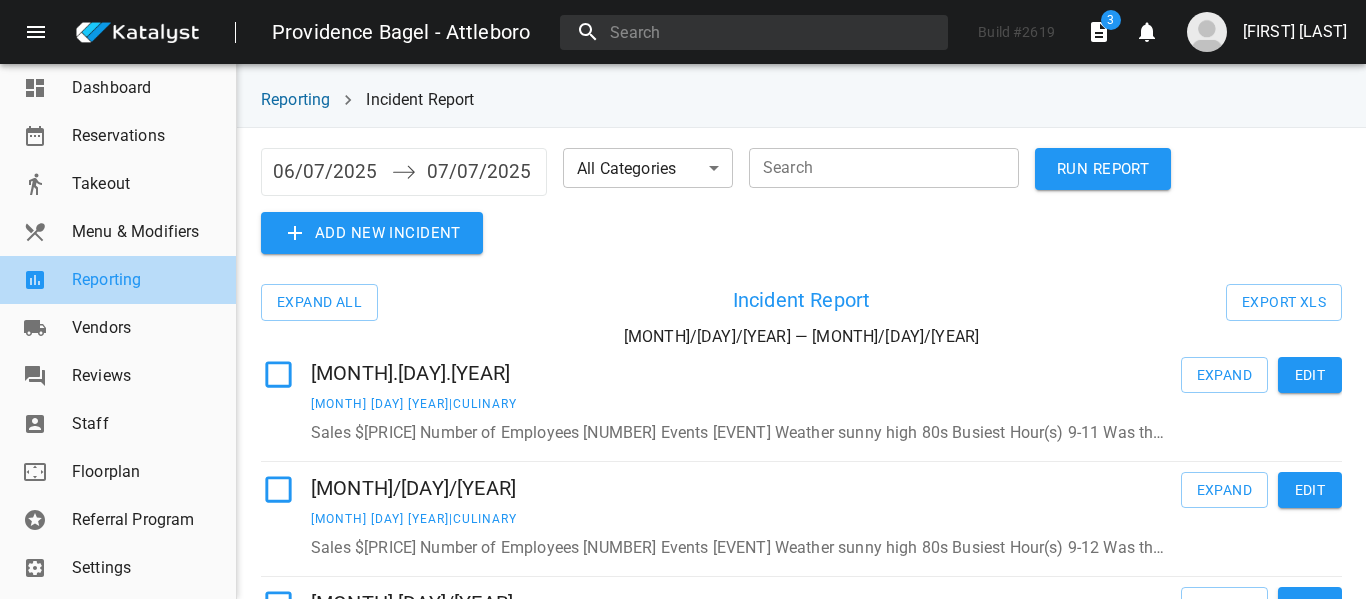 click on "Reporting" at bounding box center [146, 280] 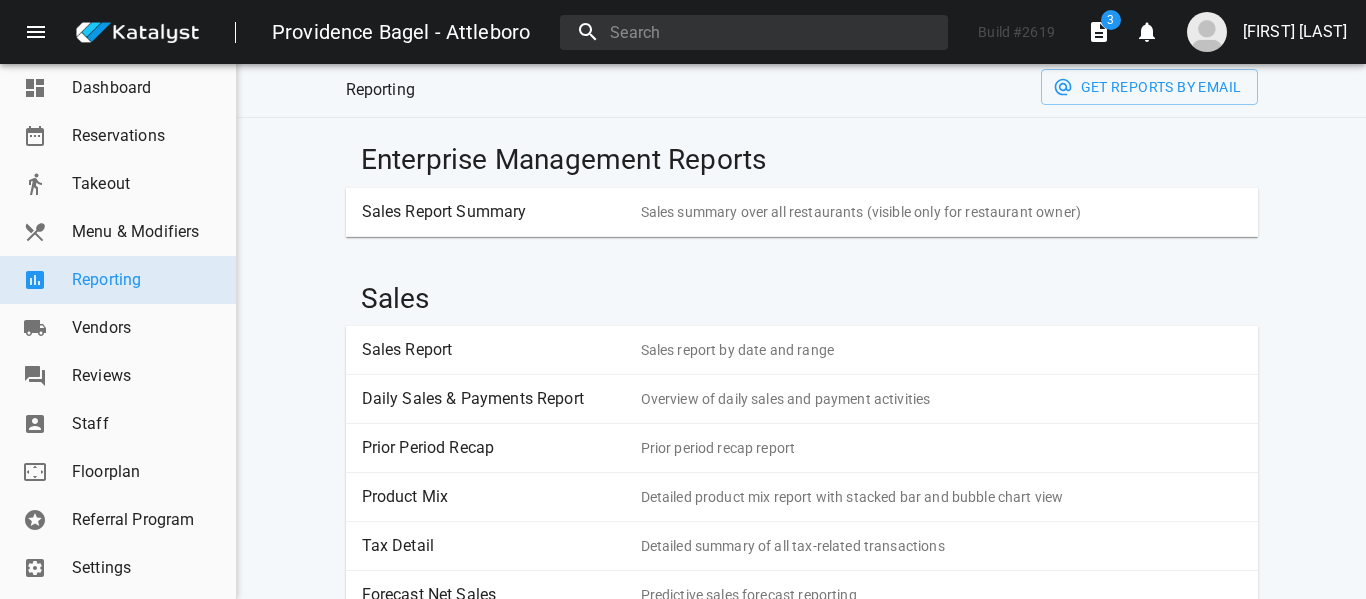 scroll, scrollTop: 0, scrollLeft: 0, axis: both 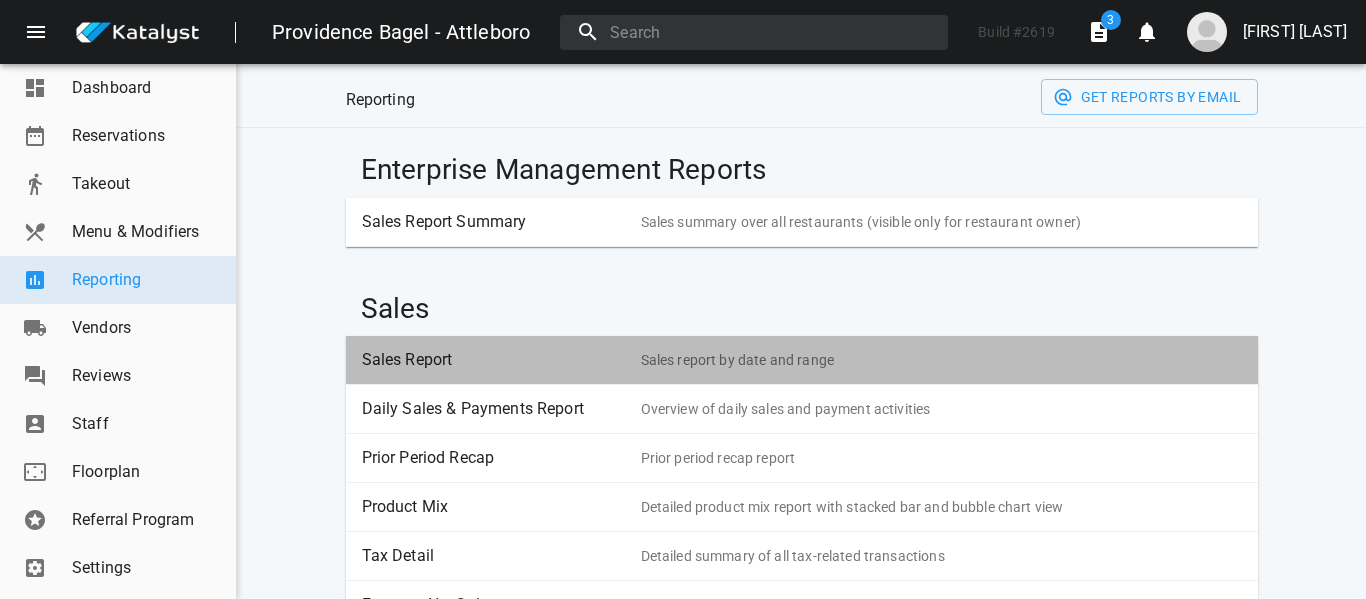 click on "Sales Report" at bounding box center [494, 360] 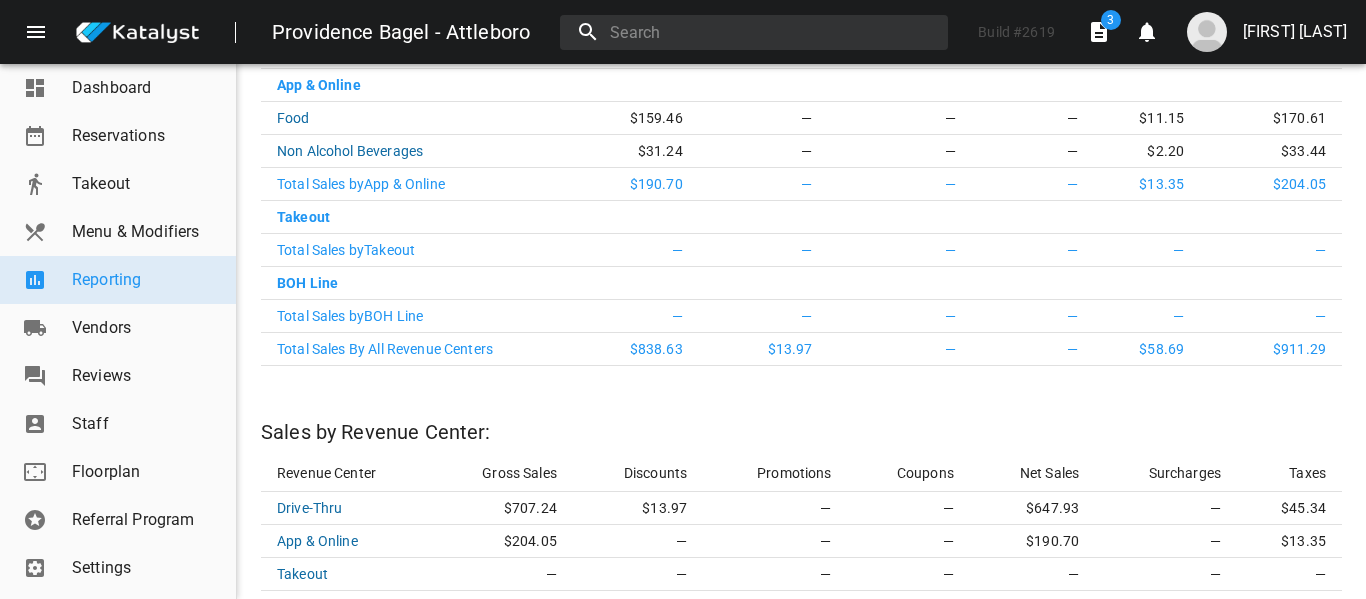scroll, scrollTop: 812, scrollLeft: 0, axis: vertical 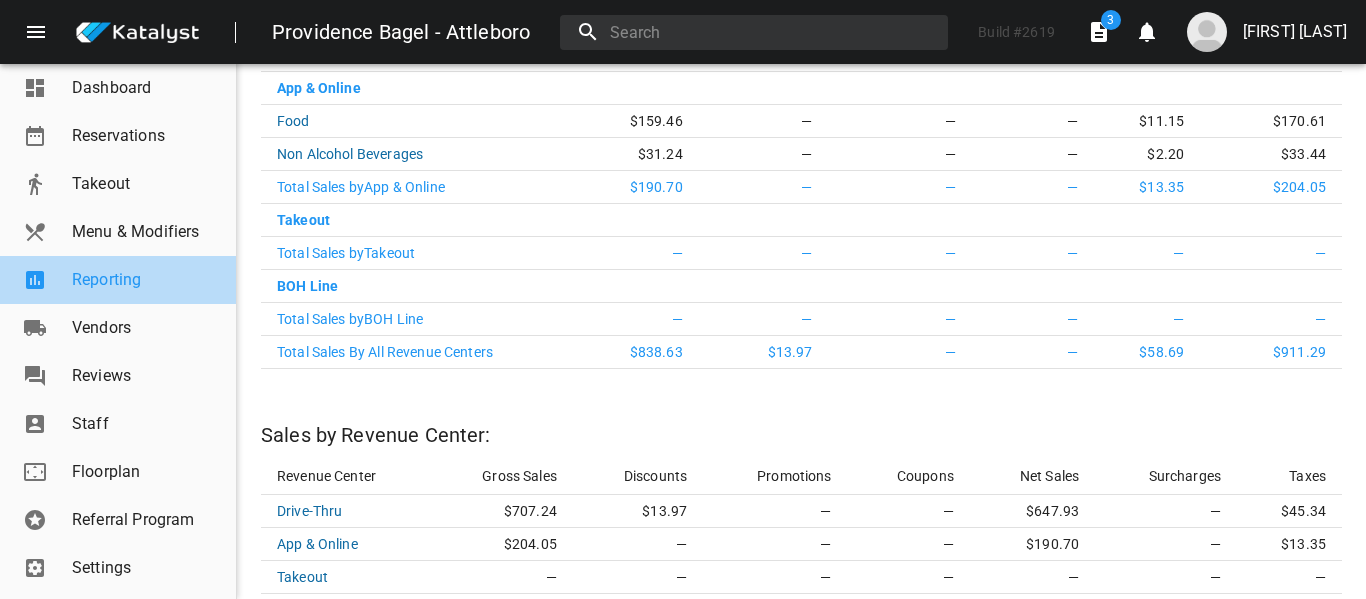 click on "Reporting" at bounding box center (118, 280) 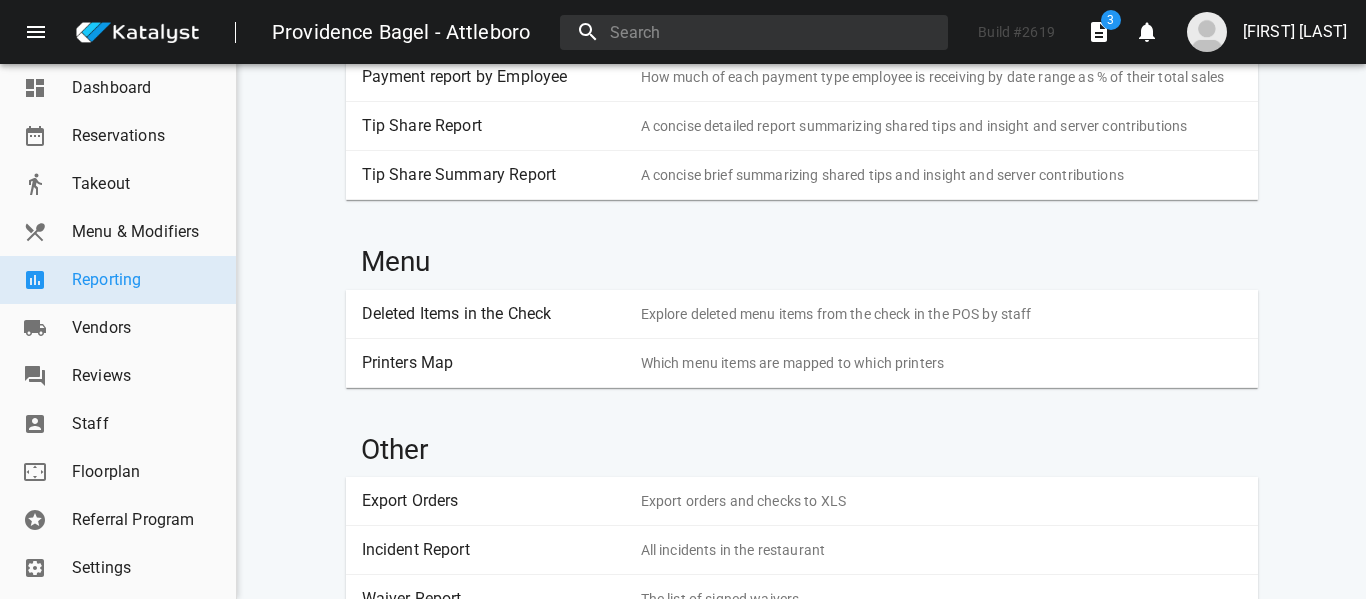 scroll, scrollTop: 2689, scrollLeft: 0, axis: vertical 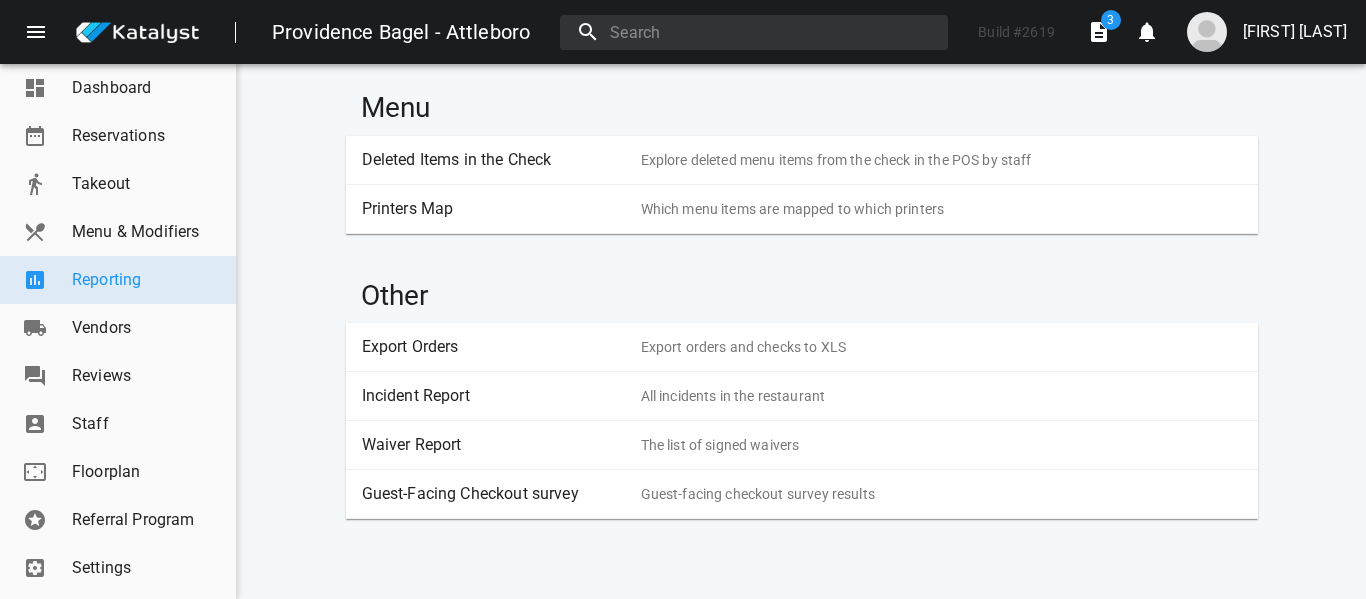 click on "Incident Report" at bounding box center (494, 396) 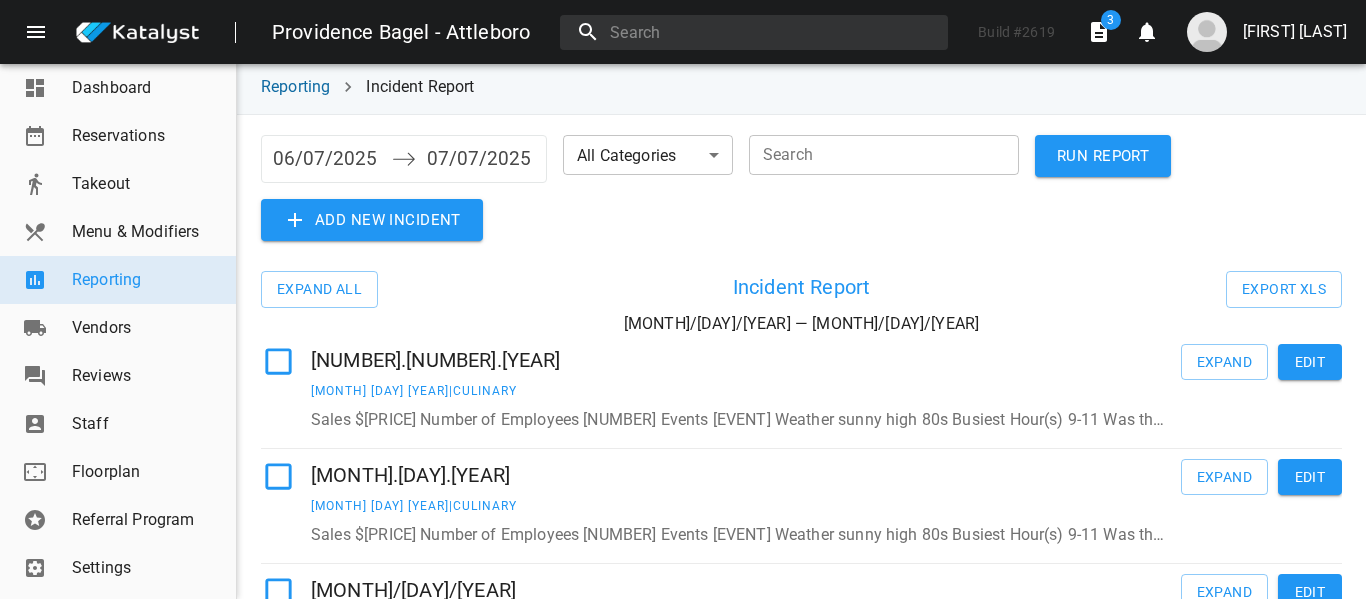 scroll, scrollTop: 0, scrollLeft: 0, axis: both 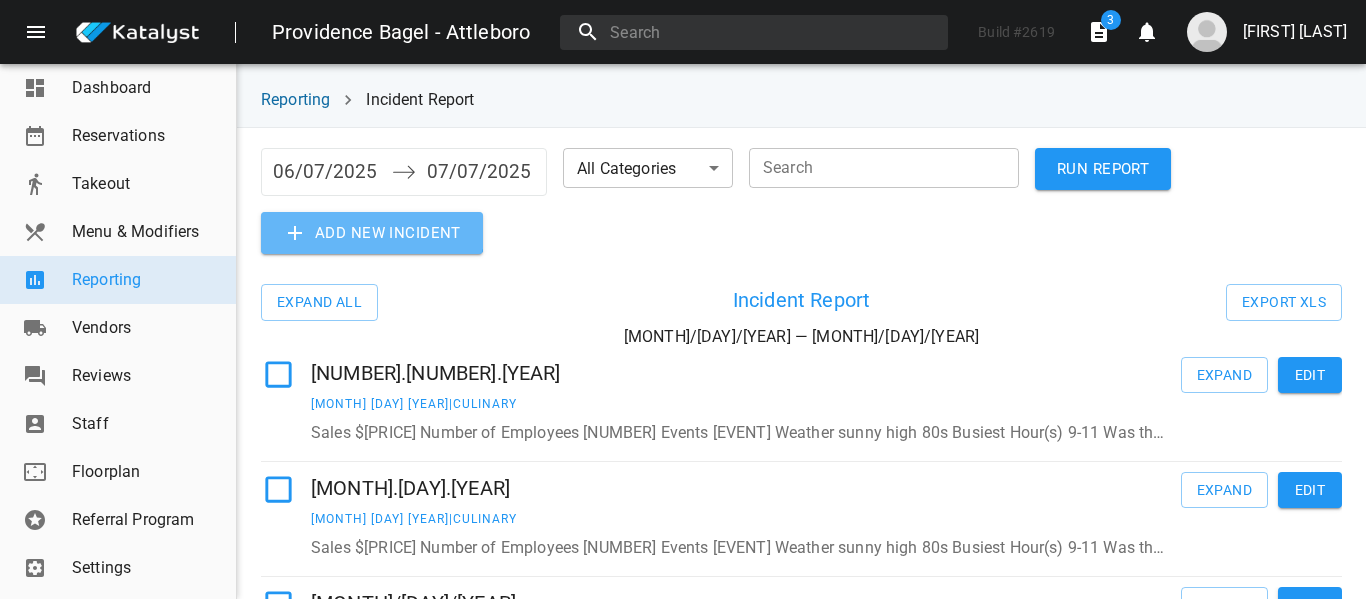 click on "Add new incident" at bounding box center [1103, 169] 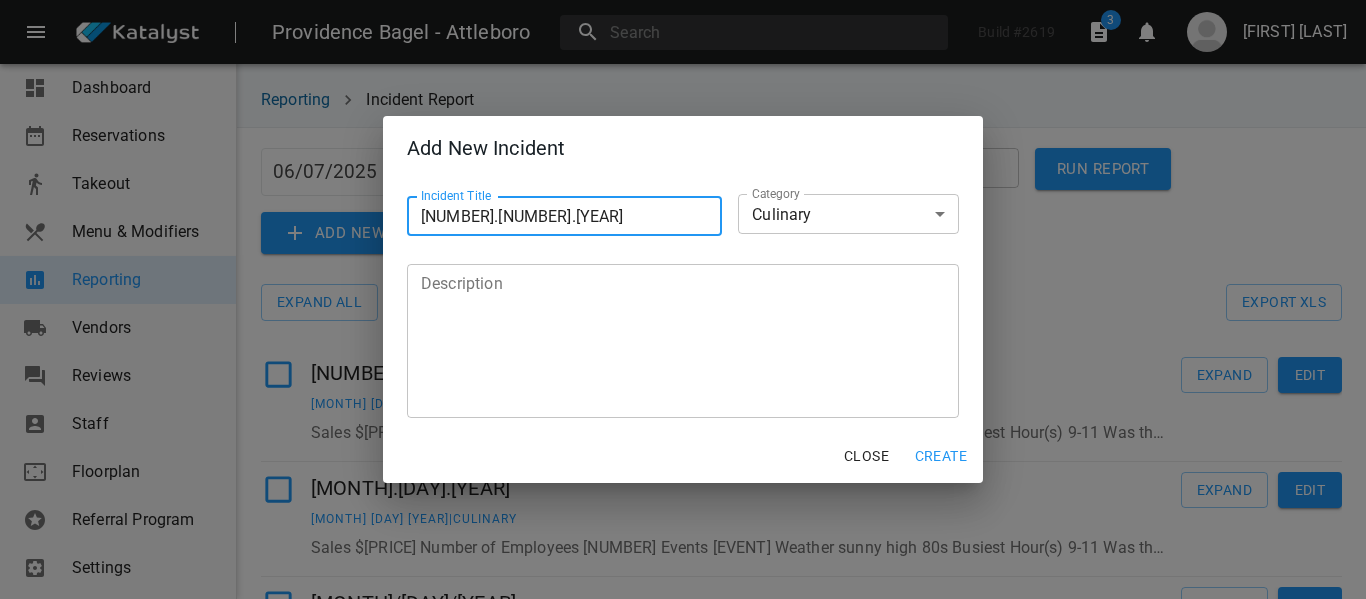 type on "[NUMBER].[NUMBER].[YEAR]" 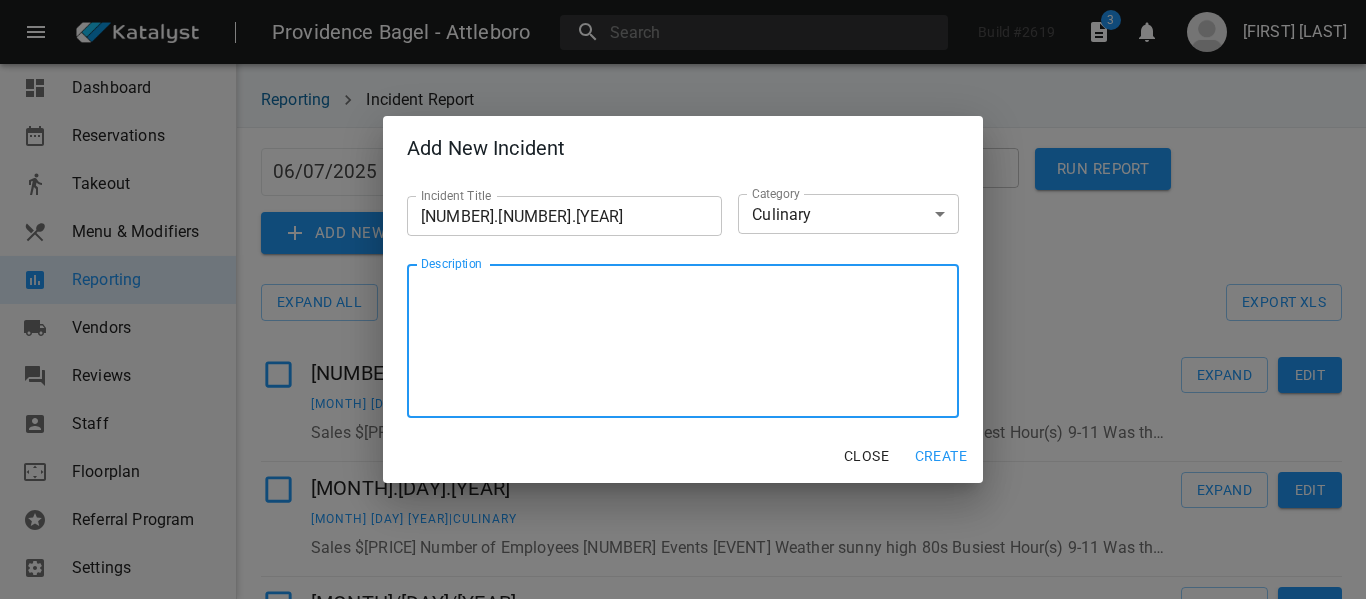 click on "Description" at bounding box center [683, 341] 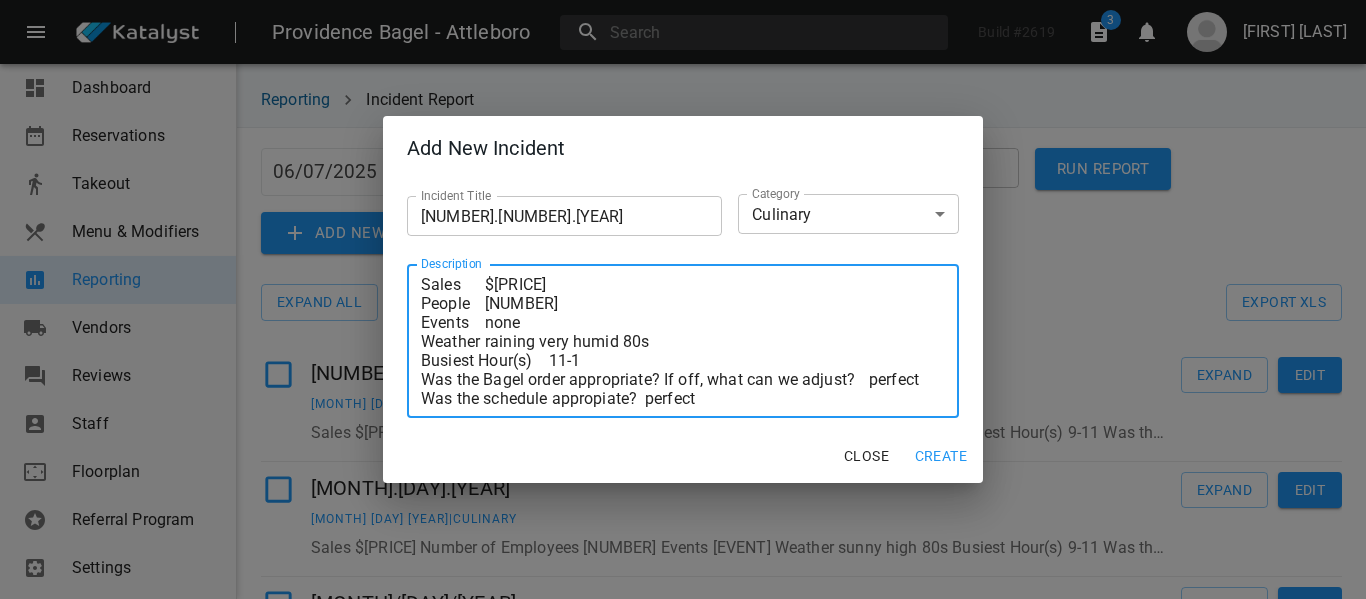 type on "Sales	$[PRICE]
People	[NUMBER]
Events	none
Weather	raining very humid 80s
Busiest Hour(s)	11-1
Was the Bagel order appropriate? If off, what can we adjust?	perfect
Was the schedule appropiate?	perfect" 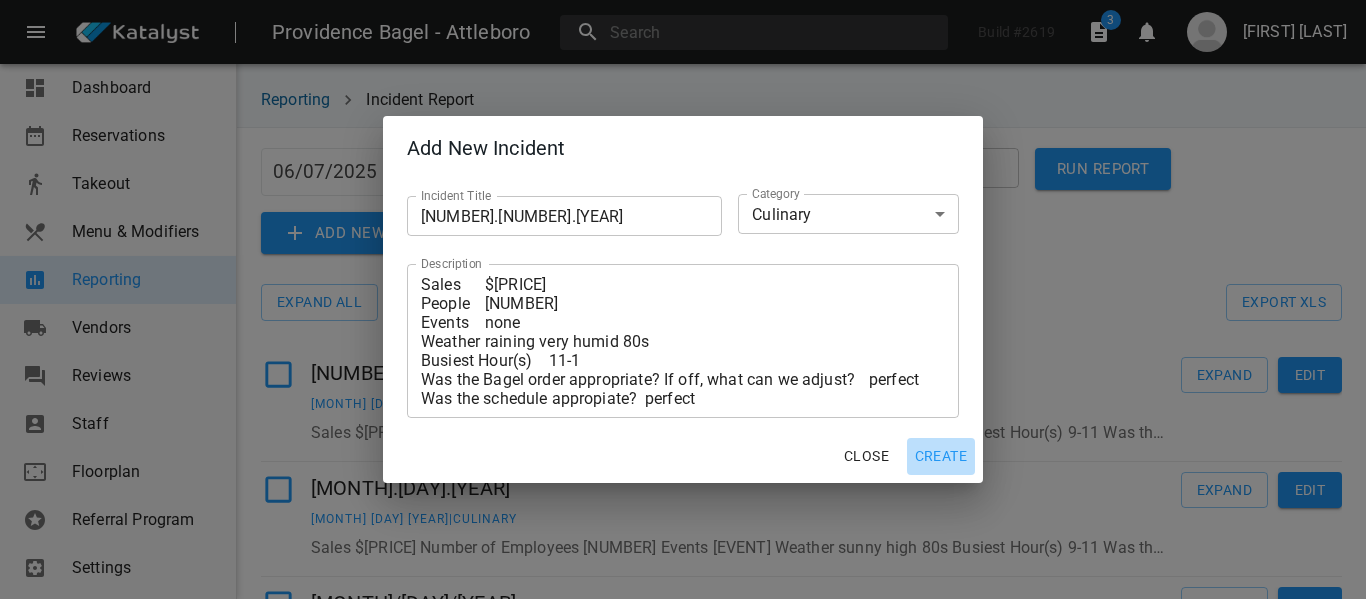 click on "Create" at bounding box center [941, 456] 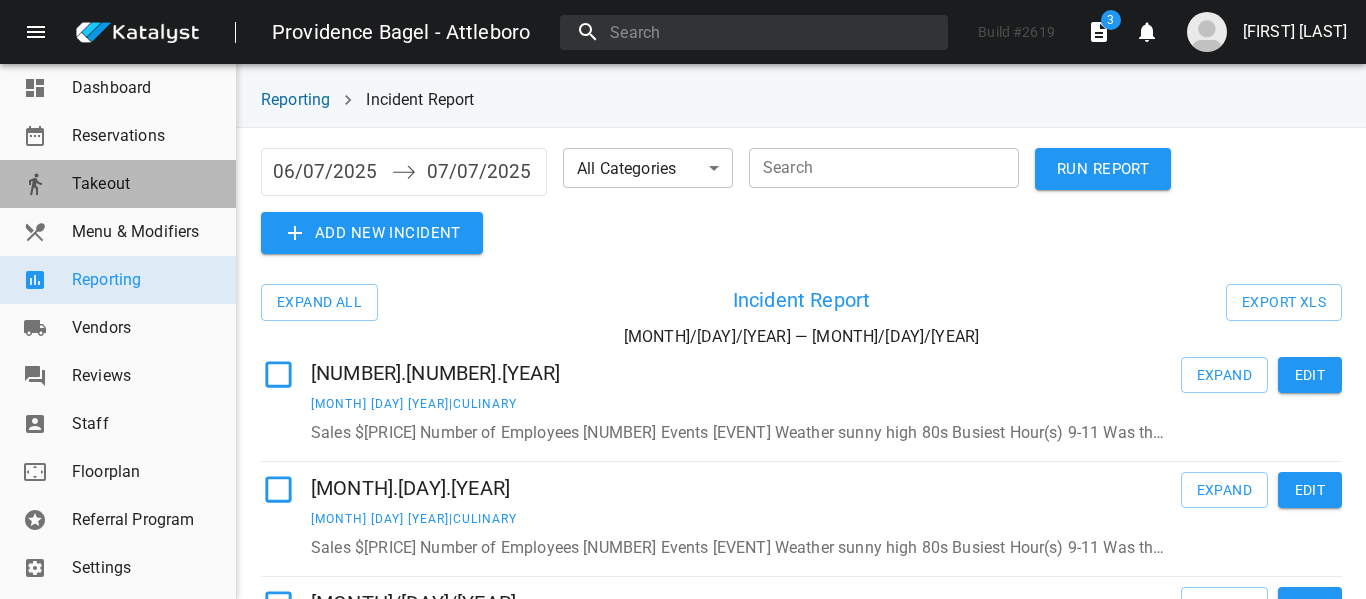 click on "Takeout" at bounding box center (118, 184) 